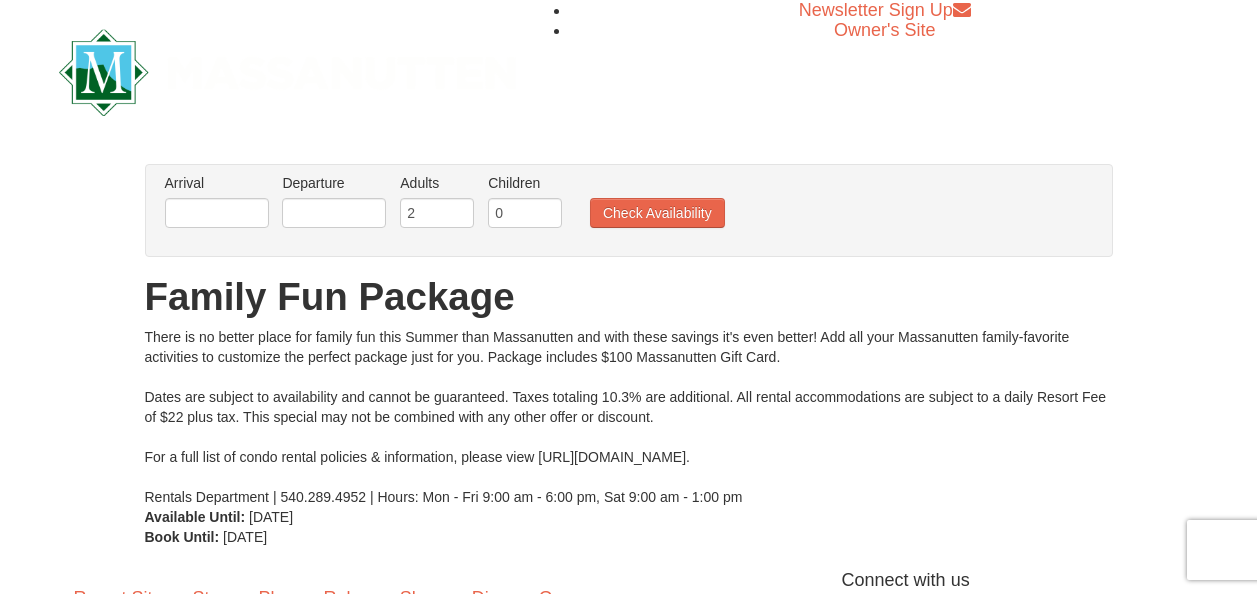 scroll, scrollTop: 0, scrollLeft: 0, axis: both 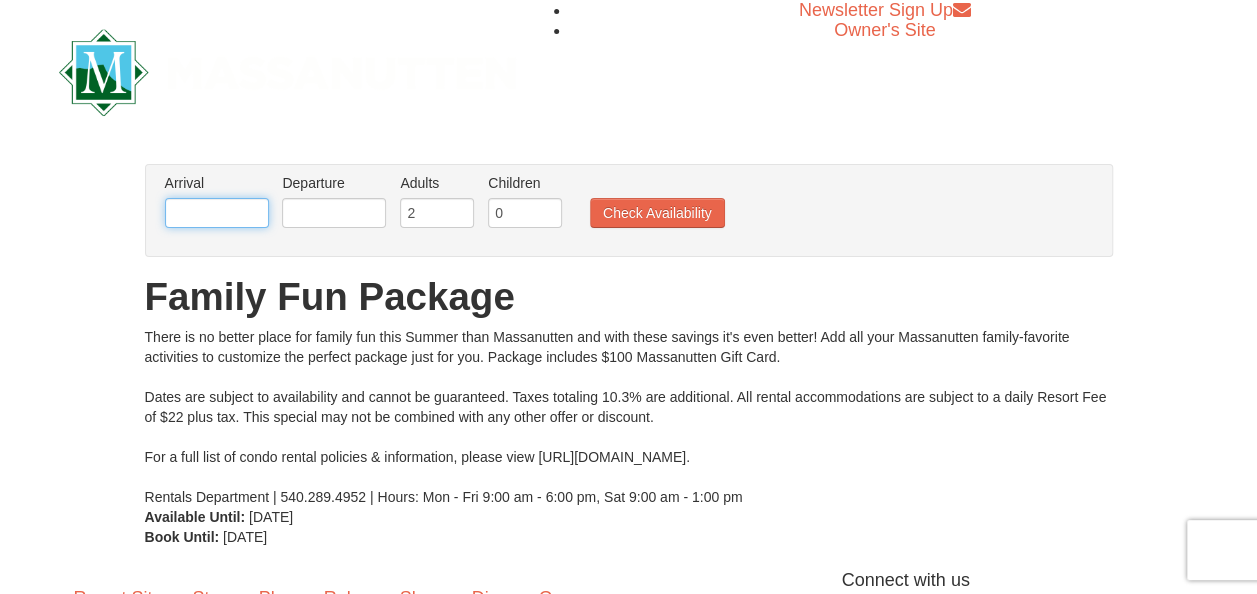 click at bounding box center [217, 213] 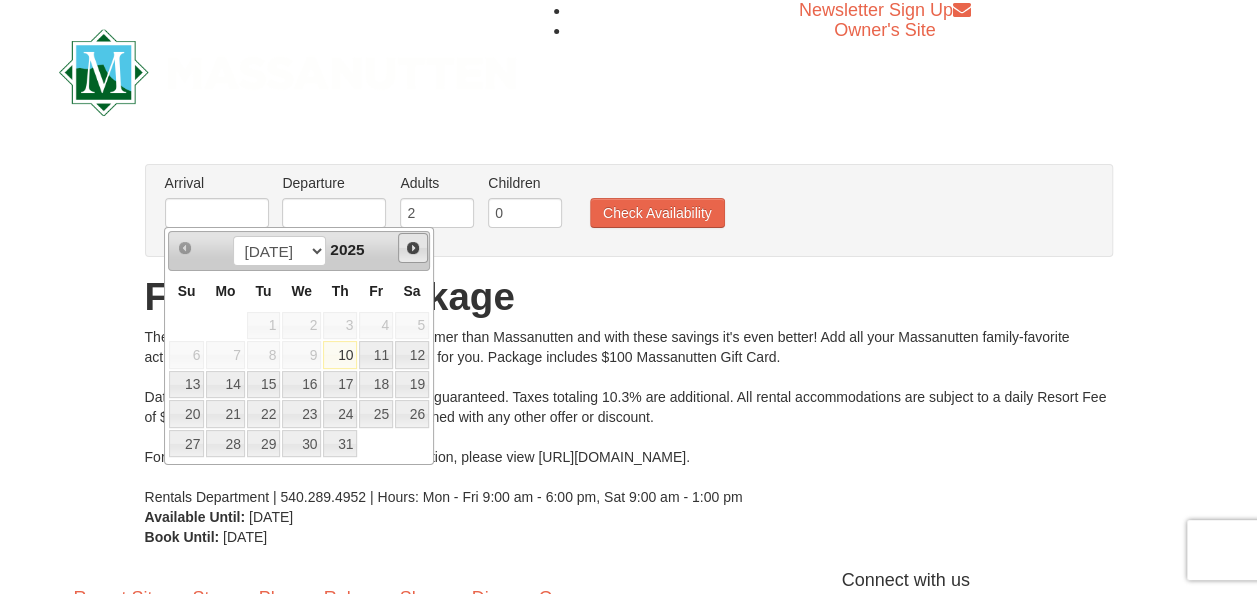 click on "Next" at bounding box center [413, 248] 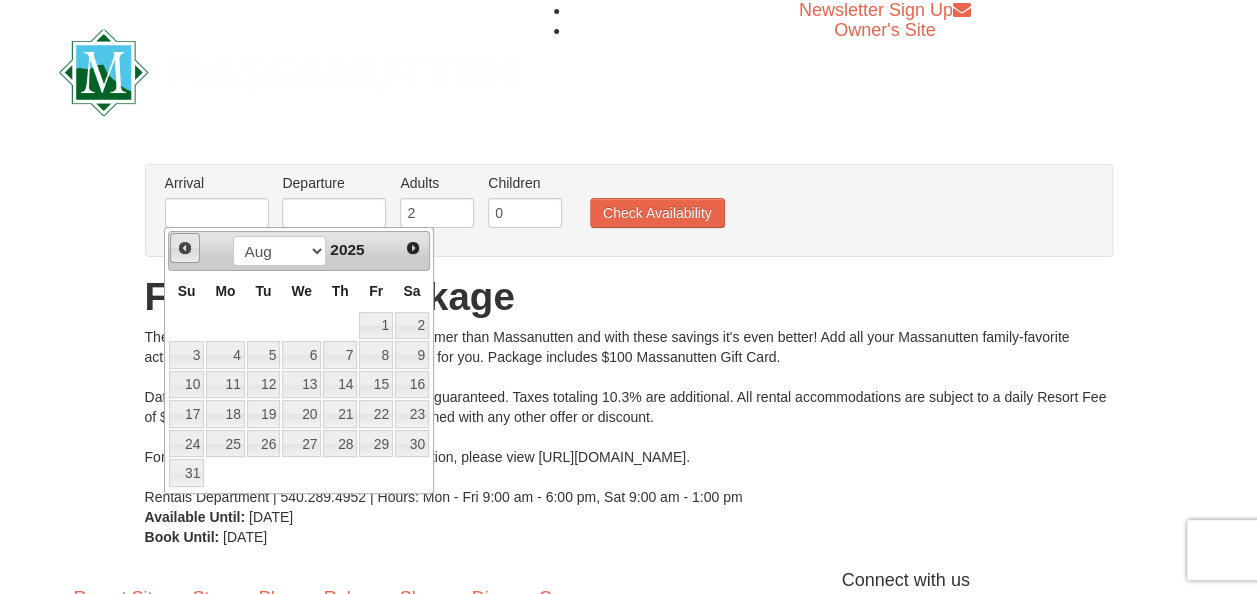click on "Prev" at bounding box center (185, 248) 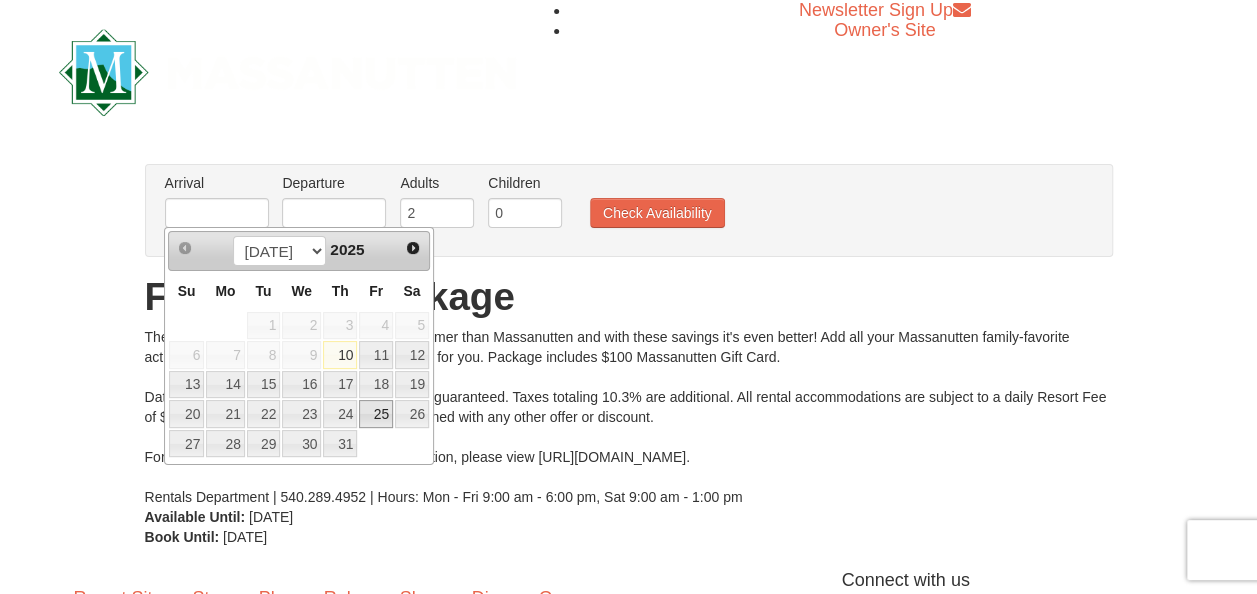 click on "25" at bounding box center (376, 414) 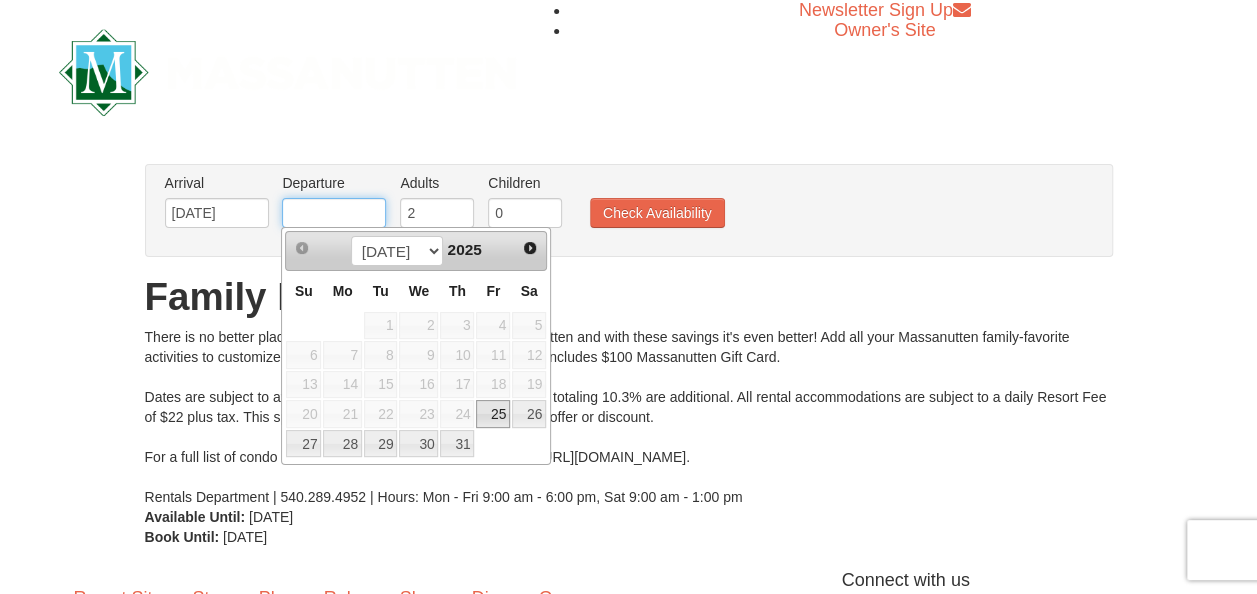 click at bounding box center [334, 213] 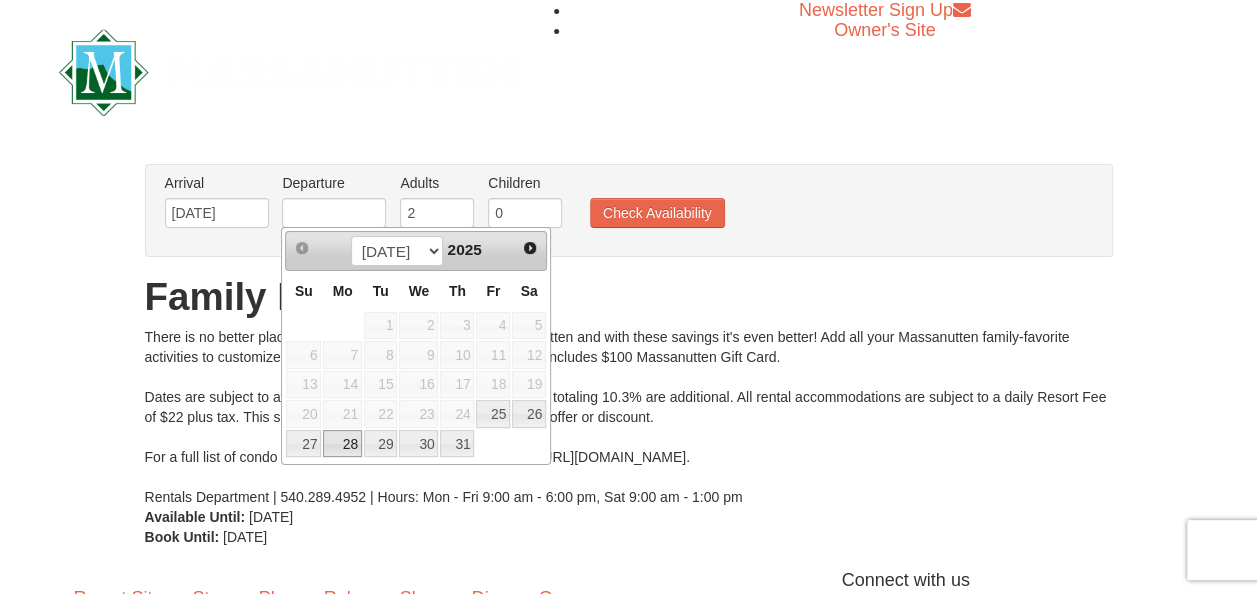 click on "28" at bounding box center (342, 444) 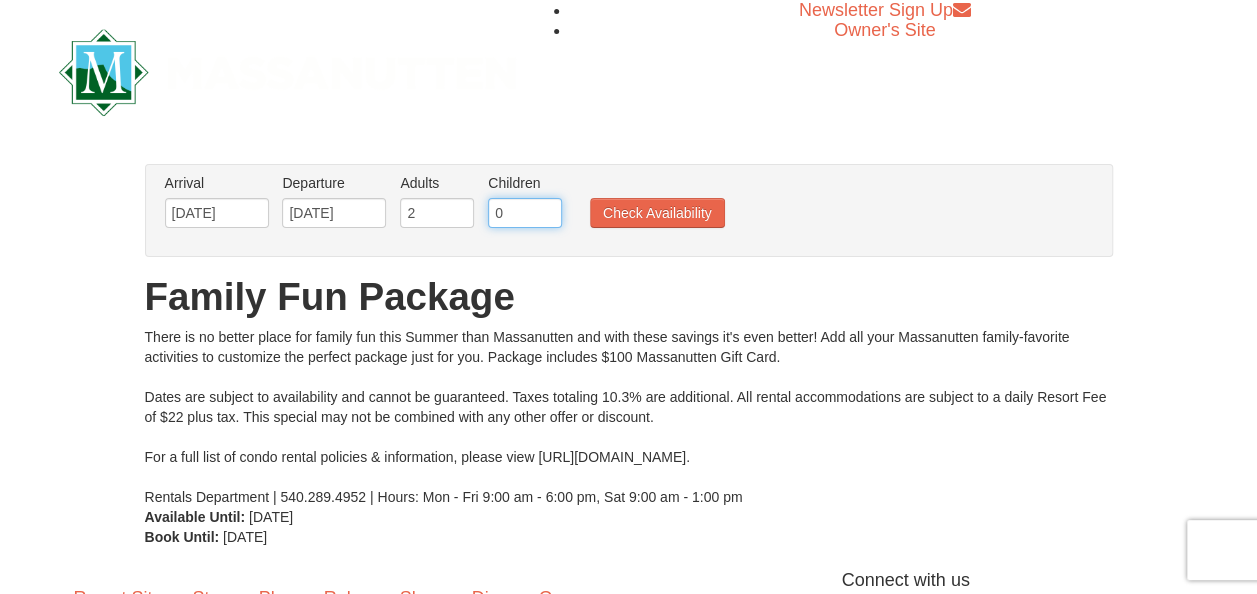 drag, startPoint x: 519, startPoint y: 213, endPoint x: 531, endPoint y: 209, distance: 12.649111 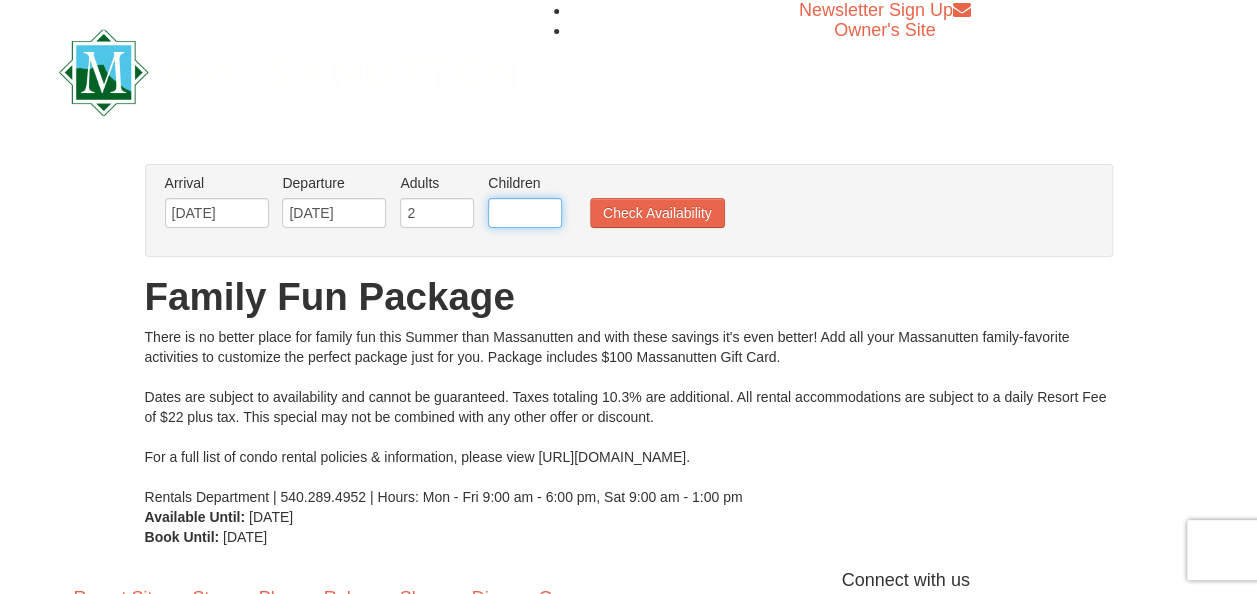 type on "5" 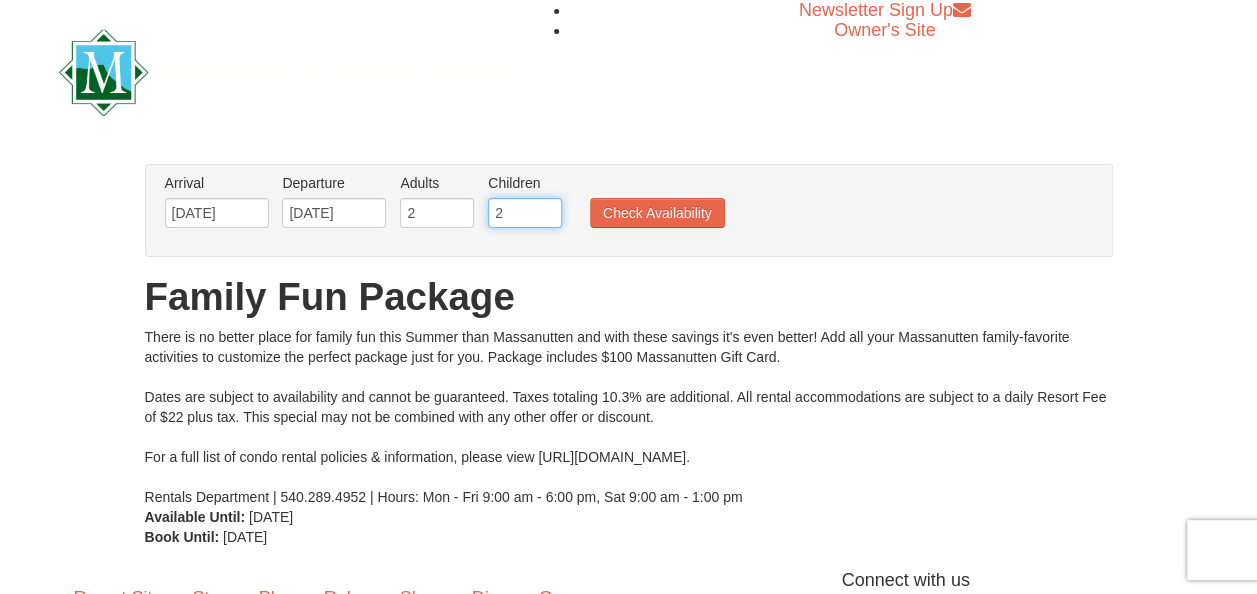 type on "2" 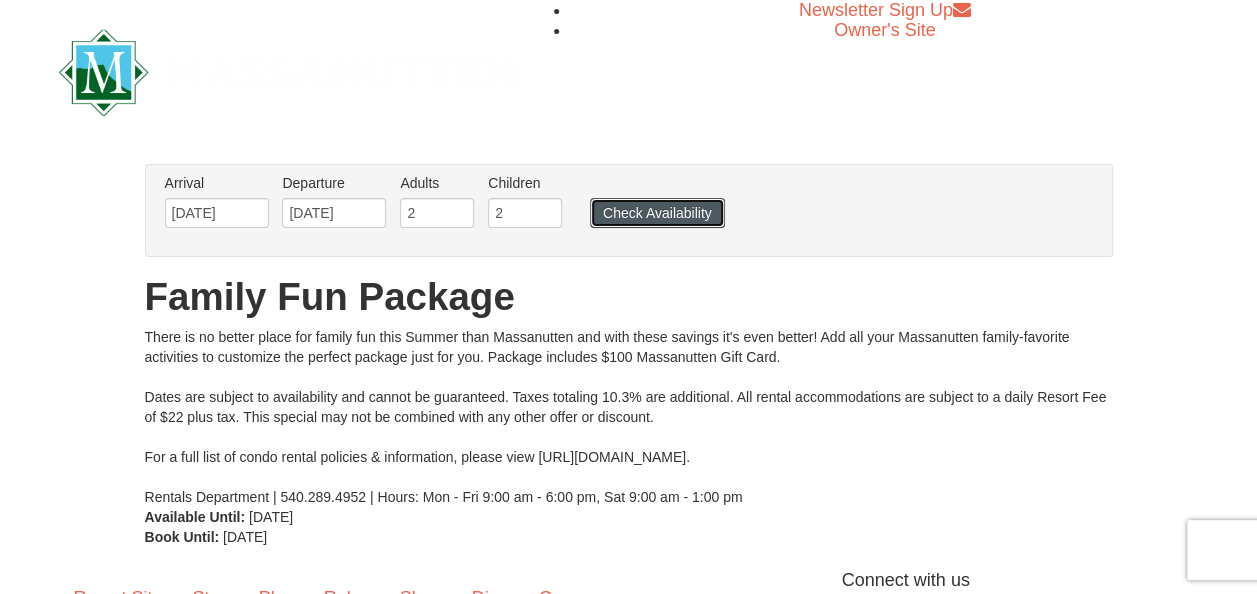 click on "Check Availability" at bounding box center [657, 213] 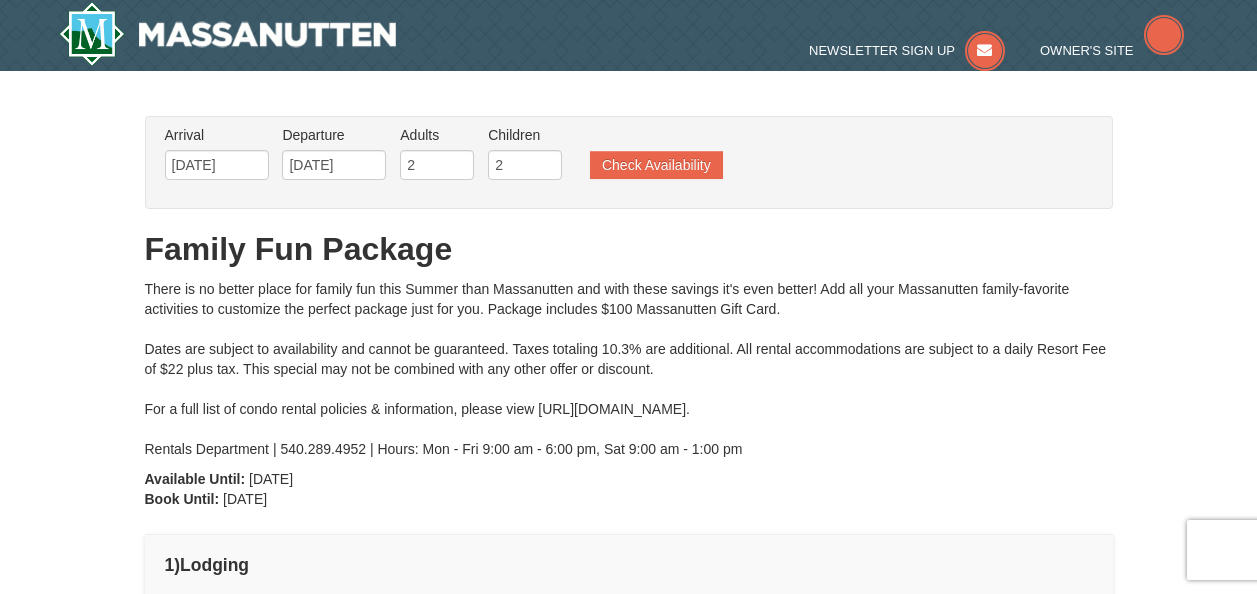 type on "[DATE]" 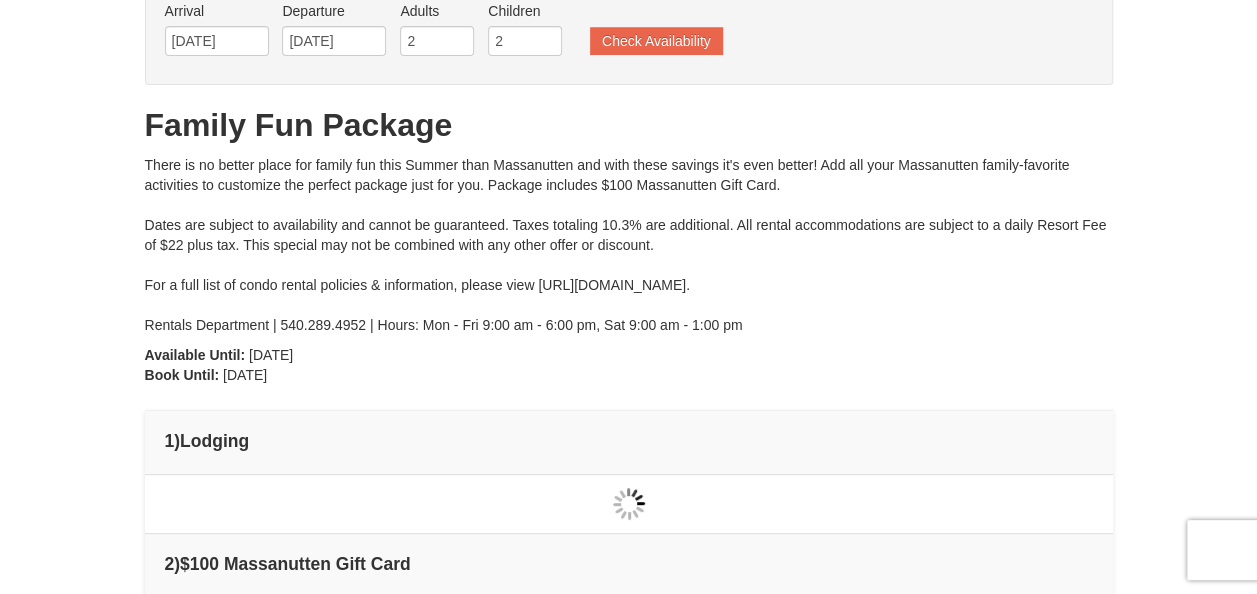 scroll, scrollTop: 0, scrollLeft: 0, axis: both 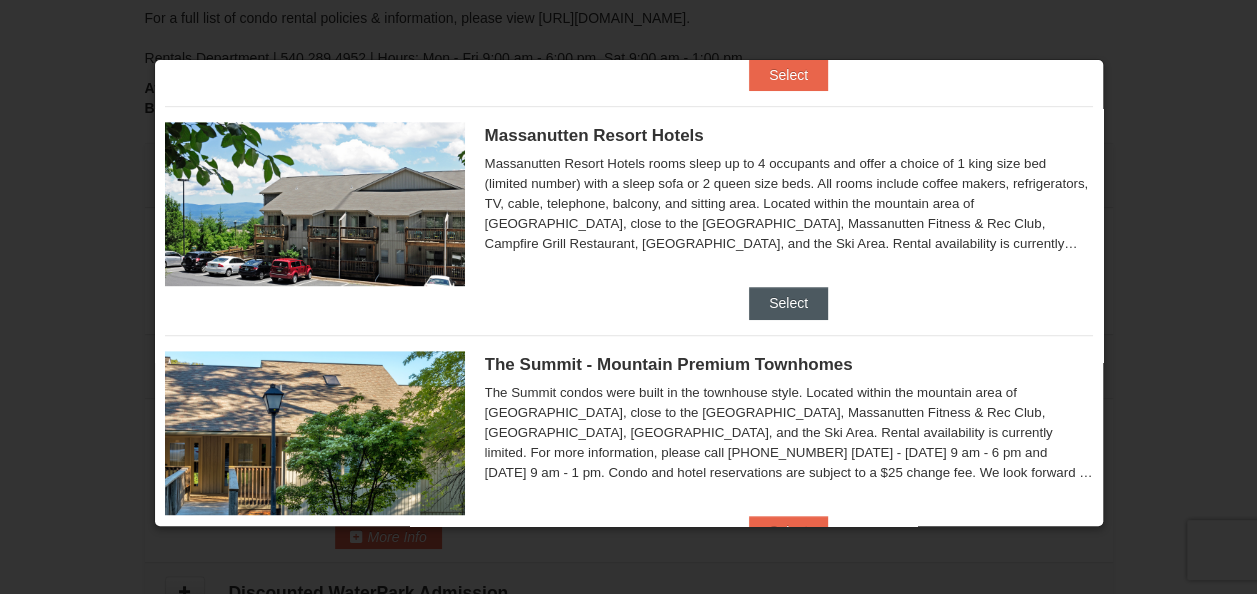 click on "Massanutten Resort Hotels
Hotel Queen Room
$167.50
$183.67
Family Fun Package" at bounding box center (629, 196) 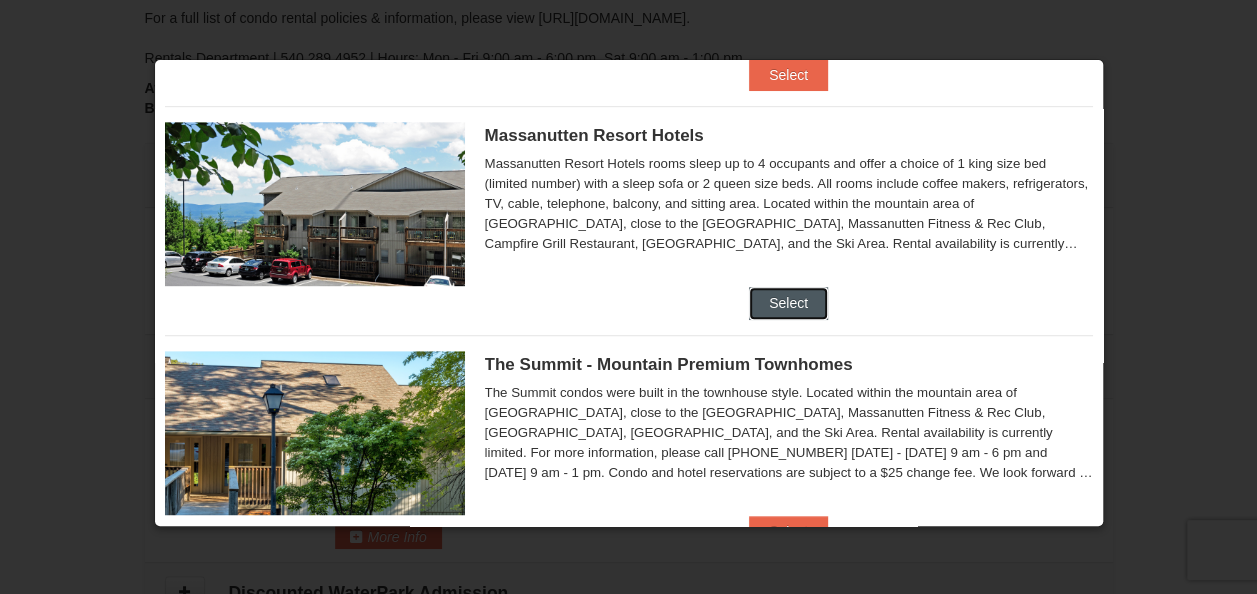 click on "Select" at bounding box center (788, 303) 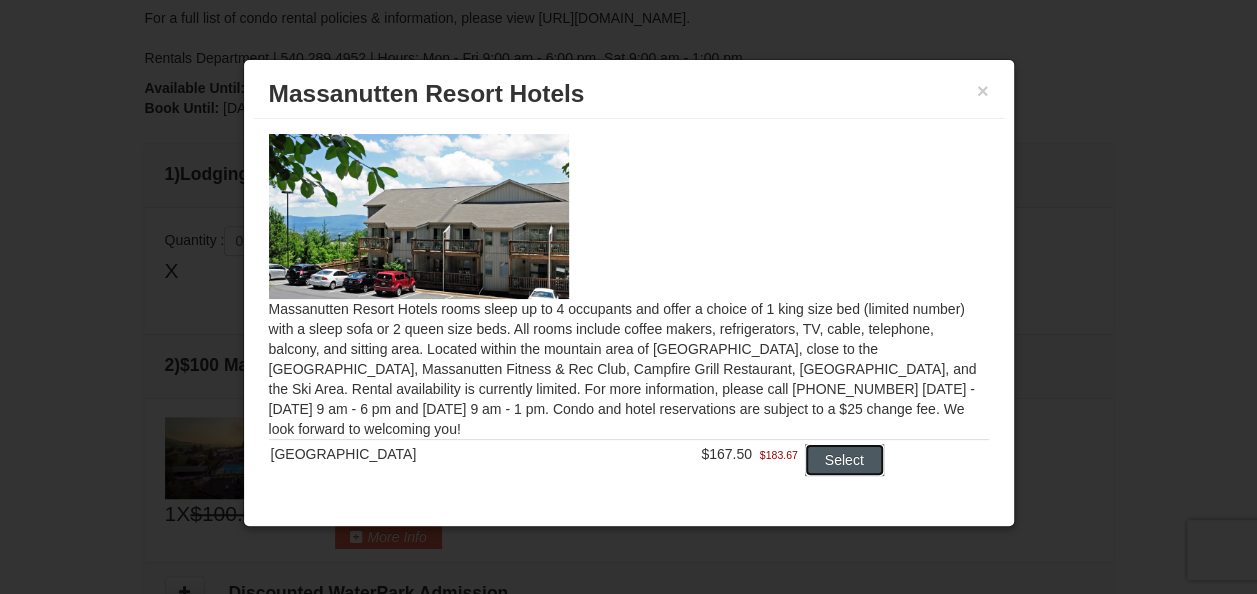 click on "Select" at bounding box center [844, 460] 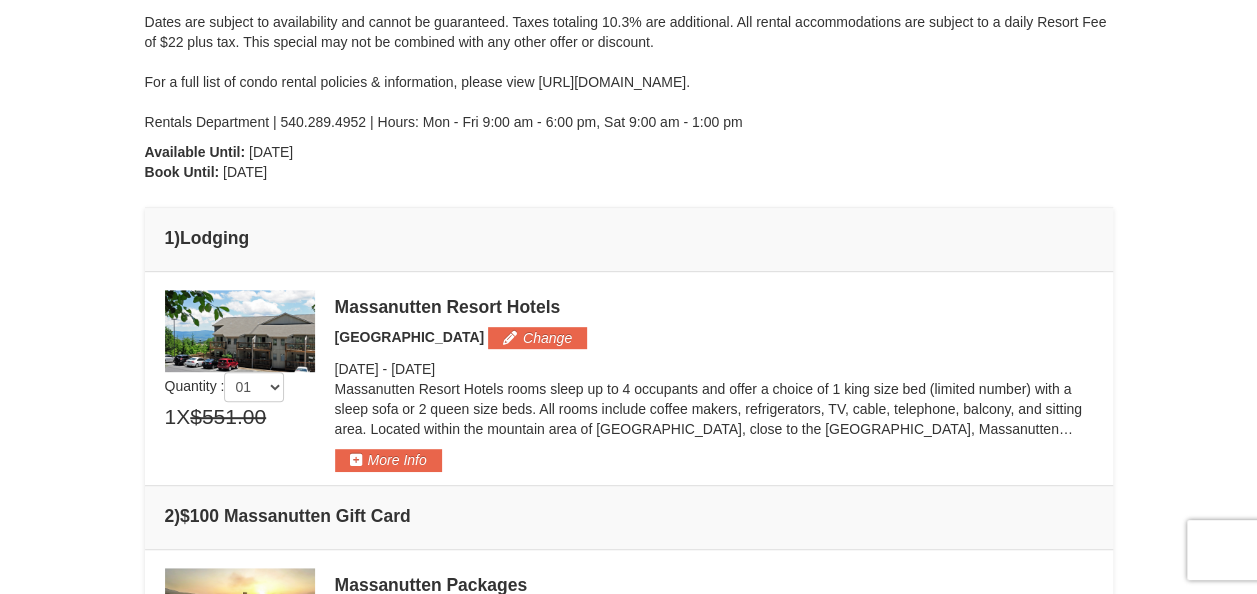 scroll, scrollTop: 325, scrollLeft: 0, axis: vertical 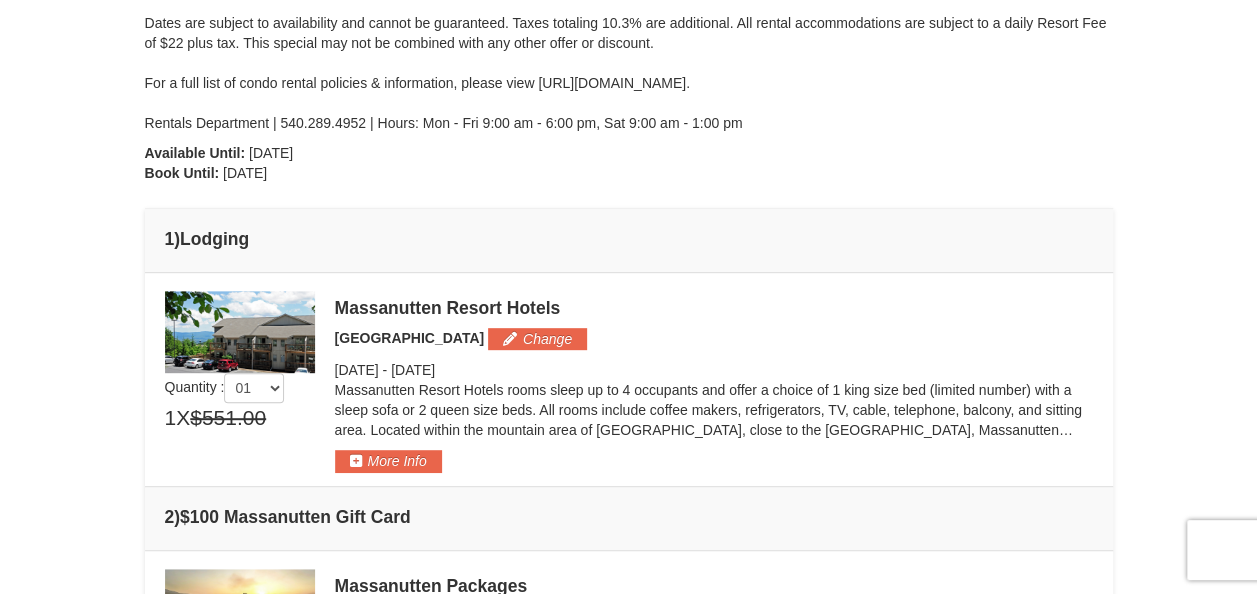 click at bounding box center (240, 332) 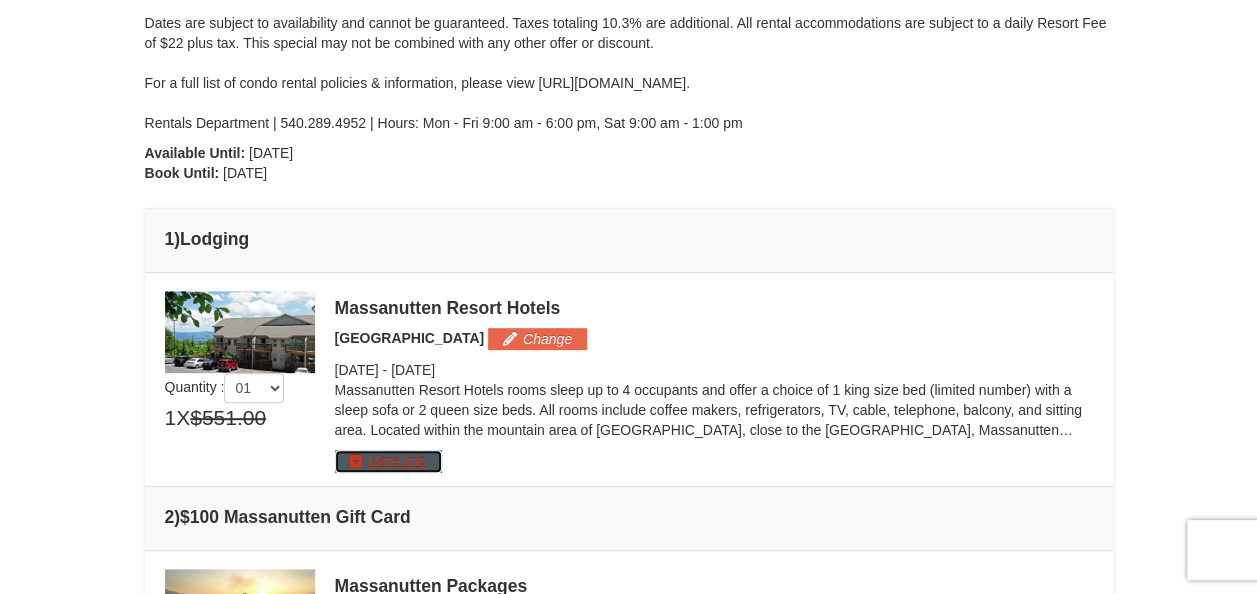click on "More Info" at bounding box center (388, 461) 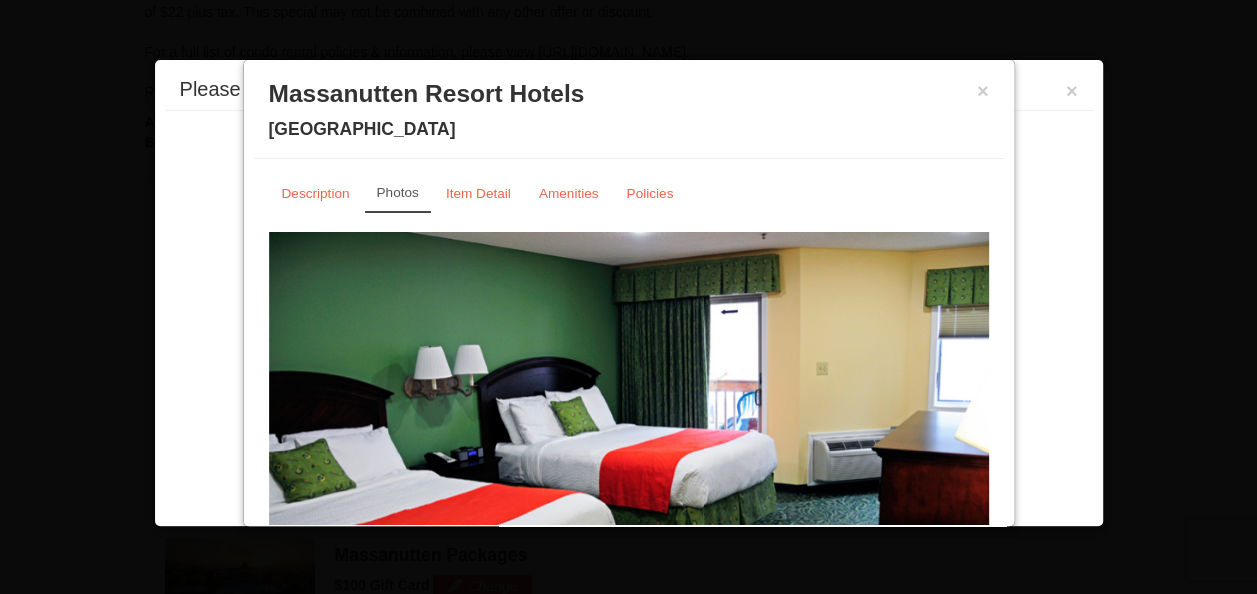 scroll, scrollTop: 450, scrollLeft: 0, axis: vertical 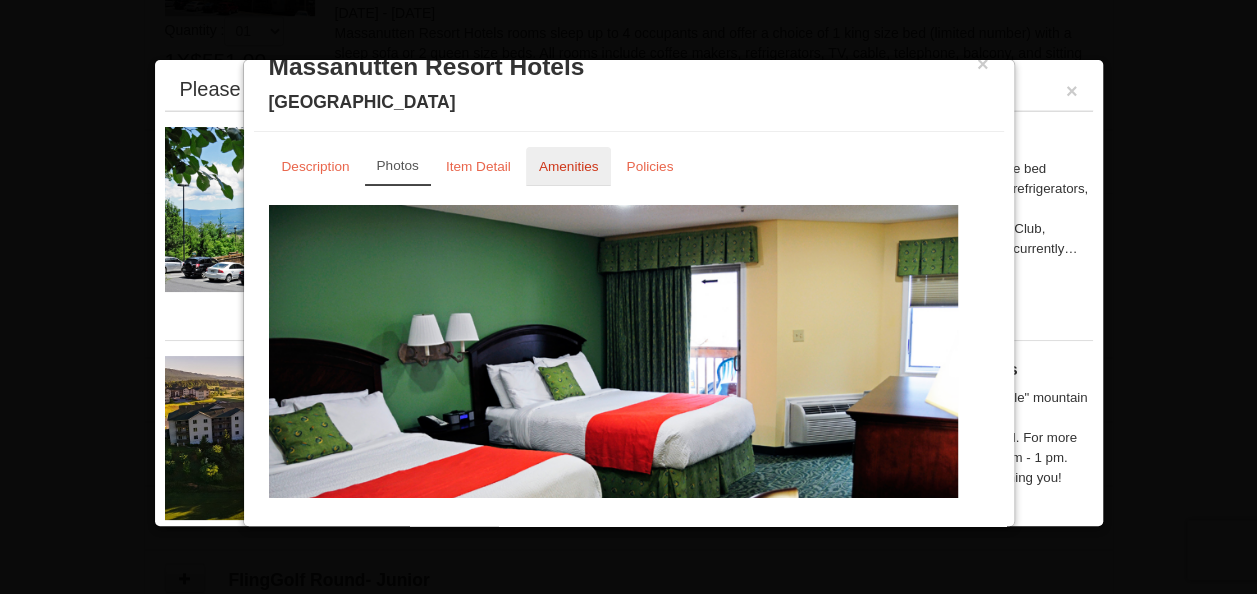 click on "Amenities" at bounding box center (569, 166) 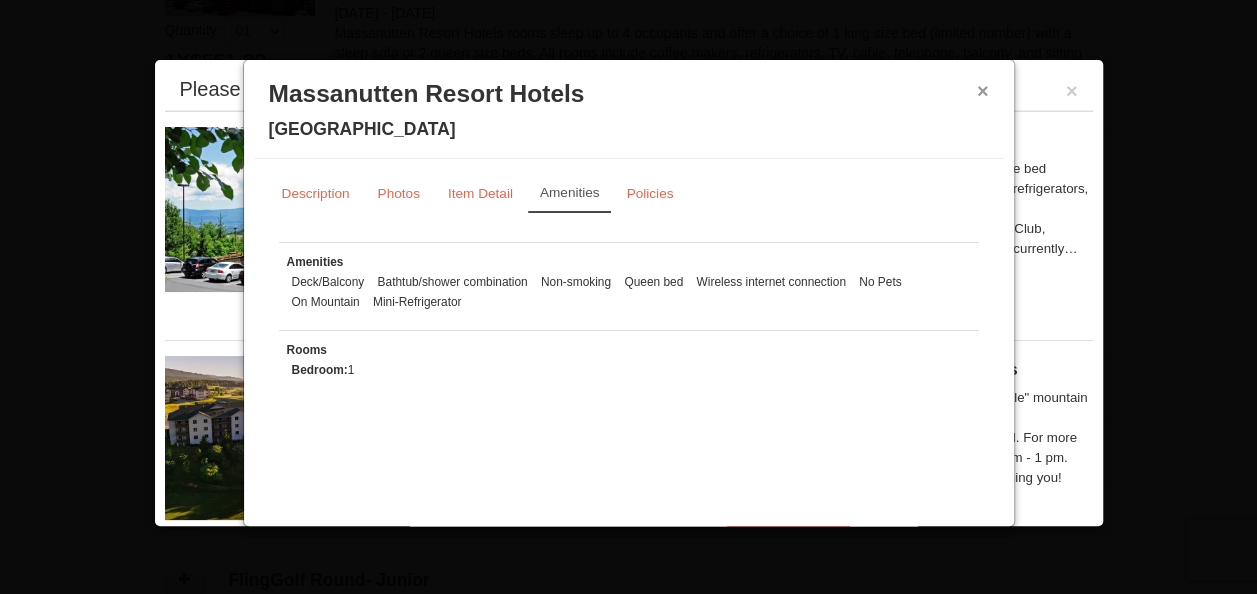 click on "×" at bounding box center (983, 91) 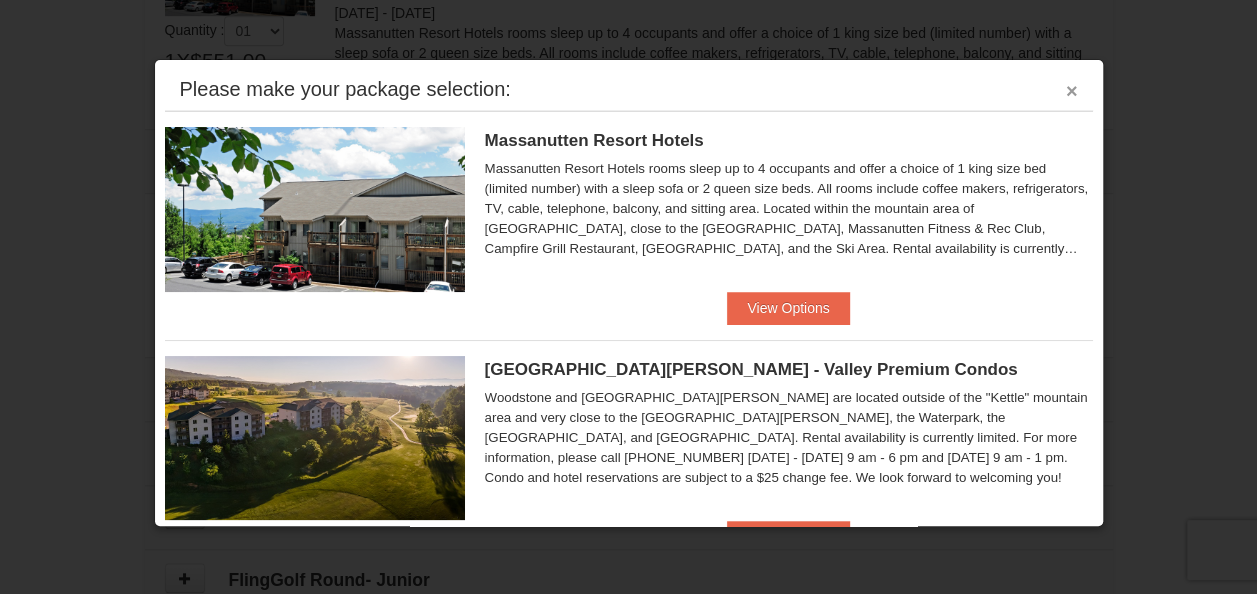 click on "×" at bounding box center (1072, 91) 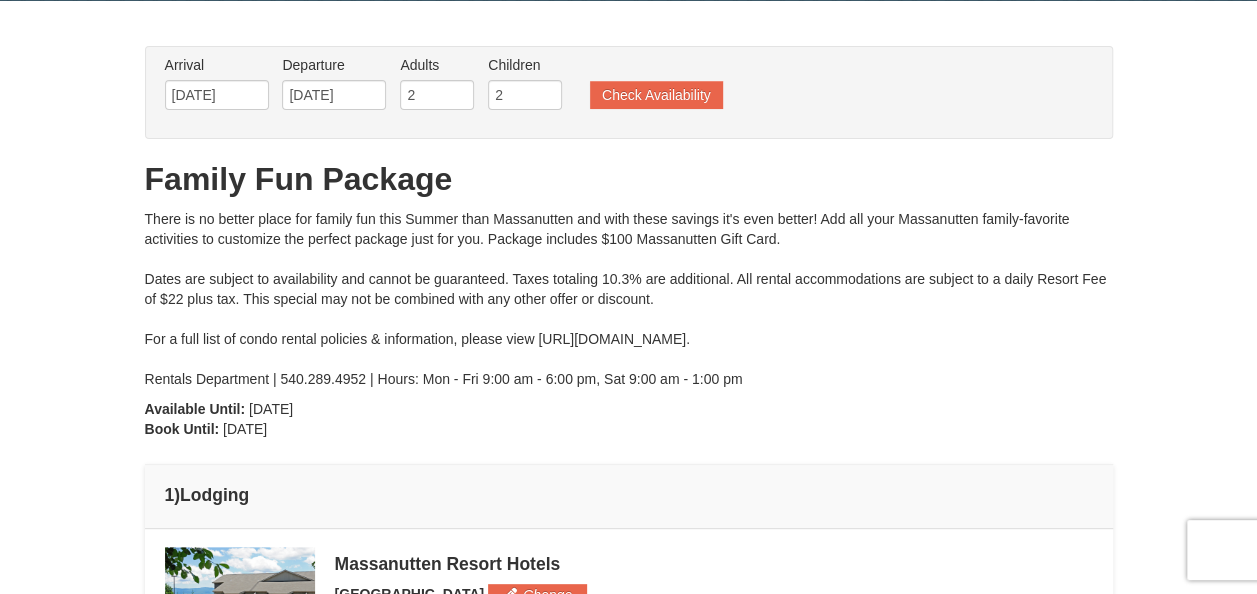 scroll, scrollTop: 0, scrollLeft: 0, axis: both 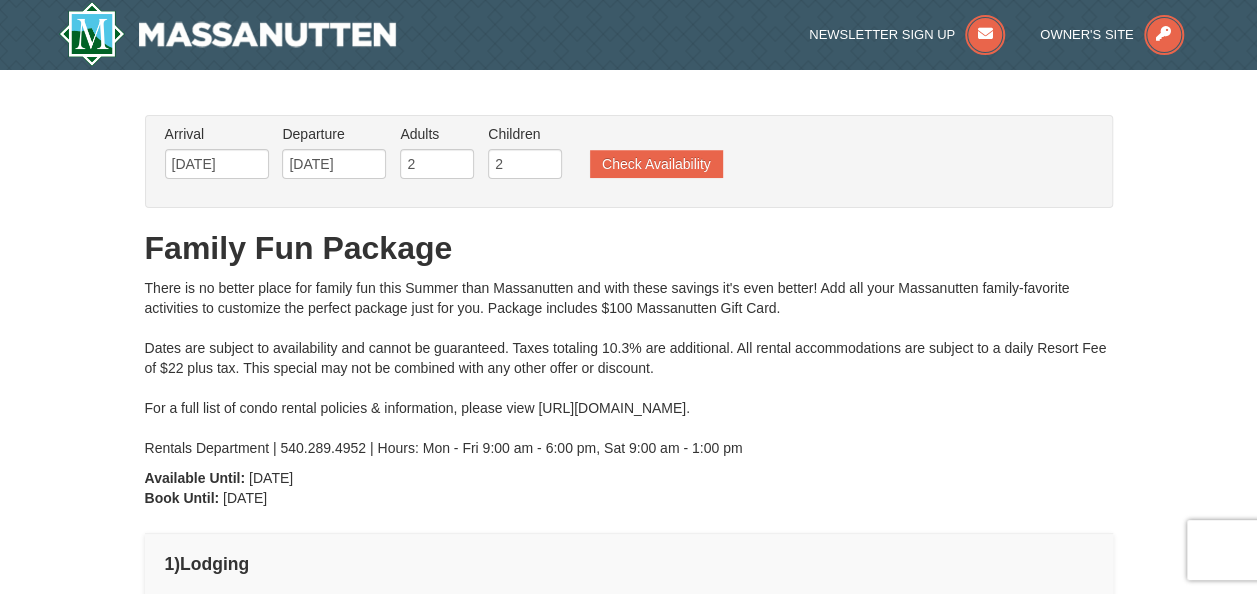 click on "Arrival Please format dates MM/DD/YYYY Please format dates MM/DD/YYYY
07/25/2025
Departure Please format dates MM/DD/YYYY Please format dates MM/DD/YYYY
07/28/2025
Adults Please format dates MM/DD/YYYY
2
Children Please format dates MM/DD/YYYY
2
Check Availability" at bounding box center [629, 161] 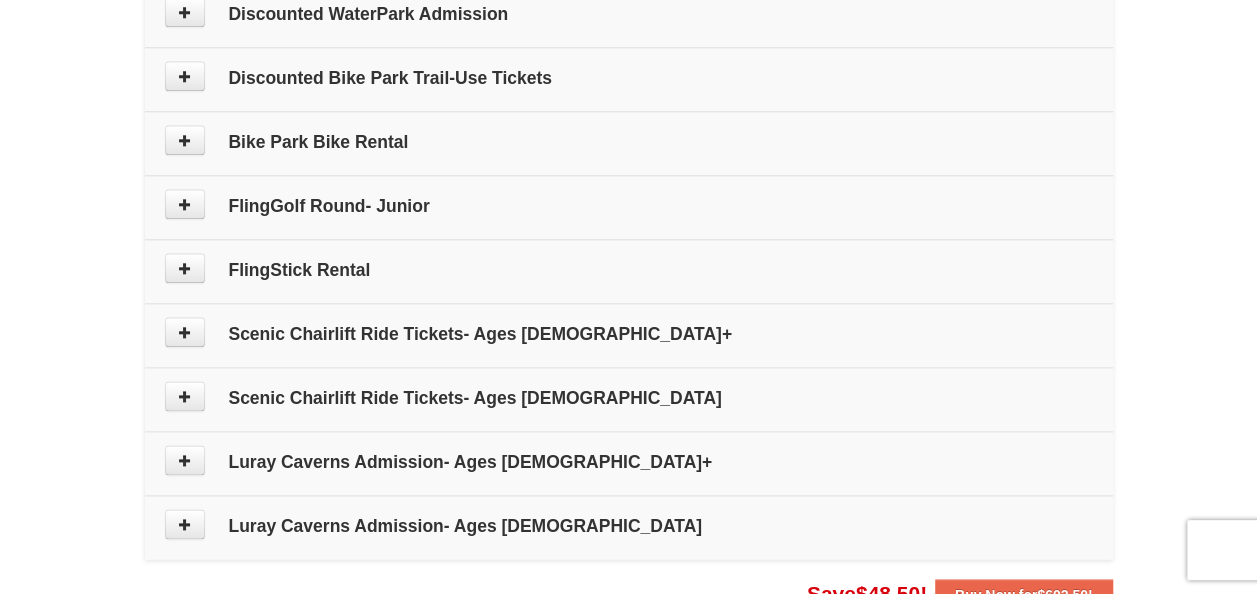 scroll, scrollTop: 1058, scrollLeft: 0, axis: vertical 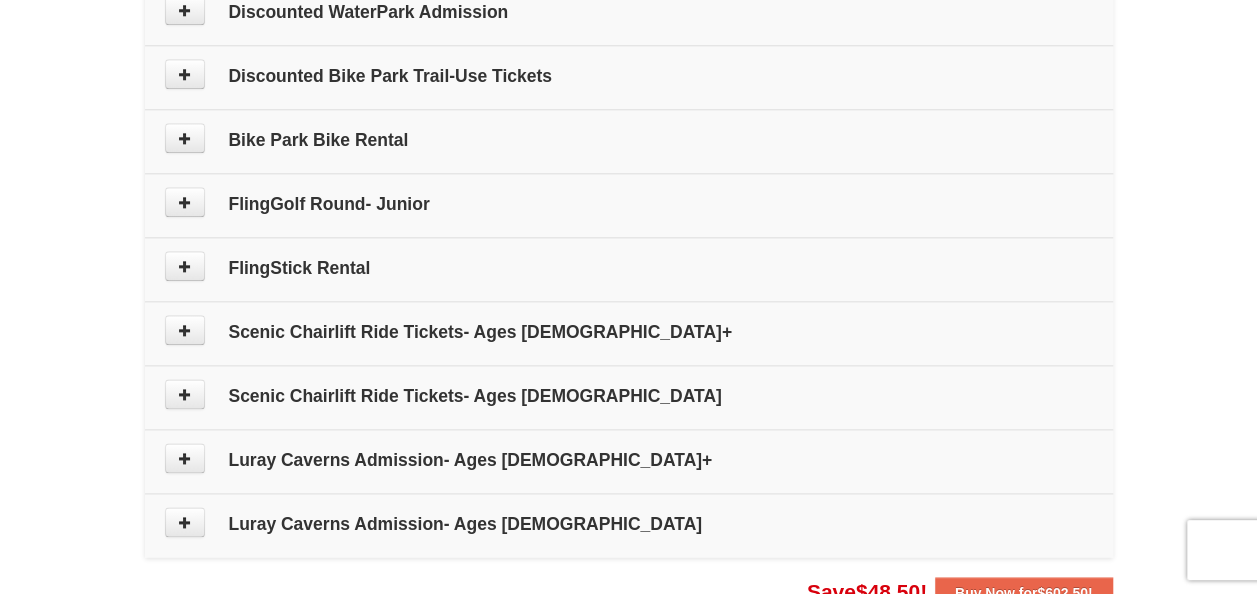 drag, startPoint x: 537, startPoint y: 178, endPoint x: 512, endPoint y: 192, distance: 28.653097 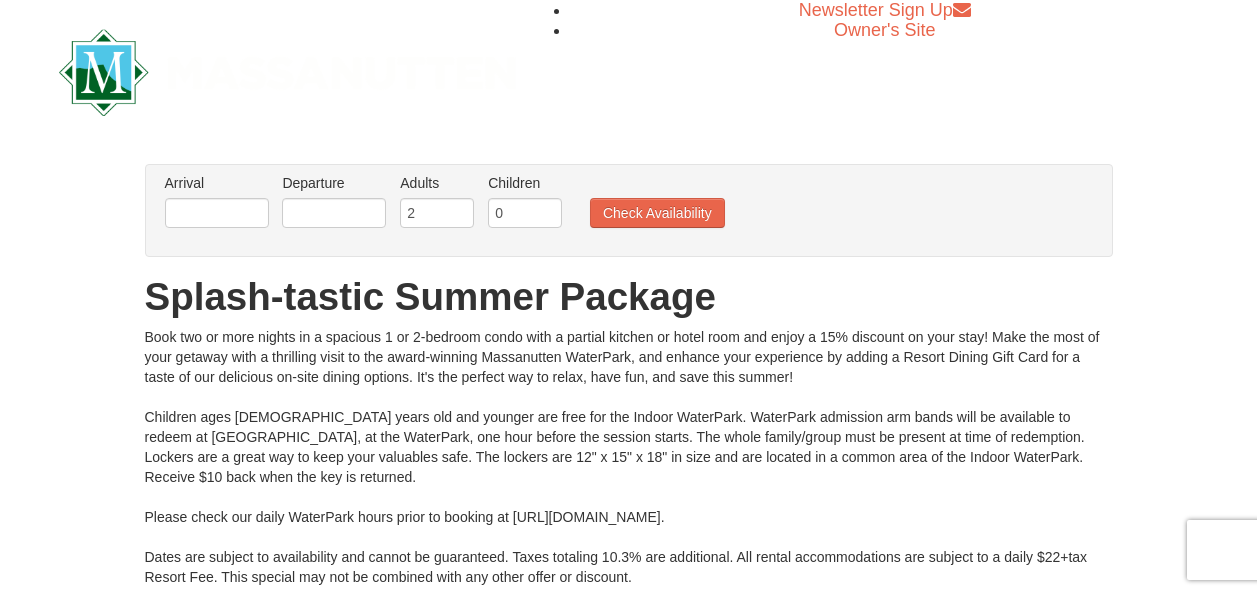 scroll, scrollTop: 0, scrollLeft: 0, axis: both 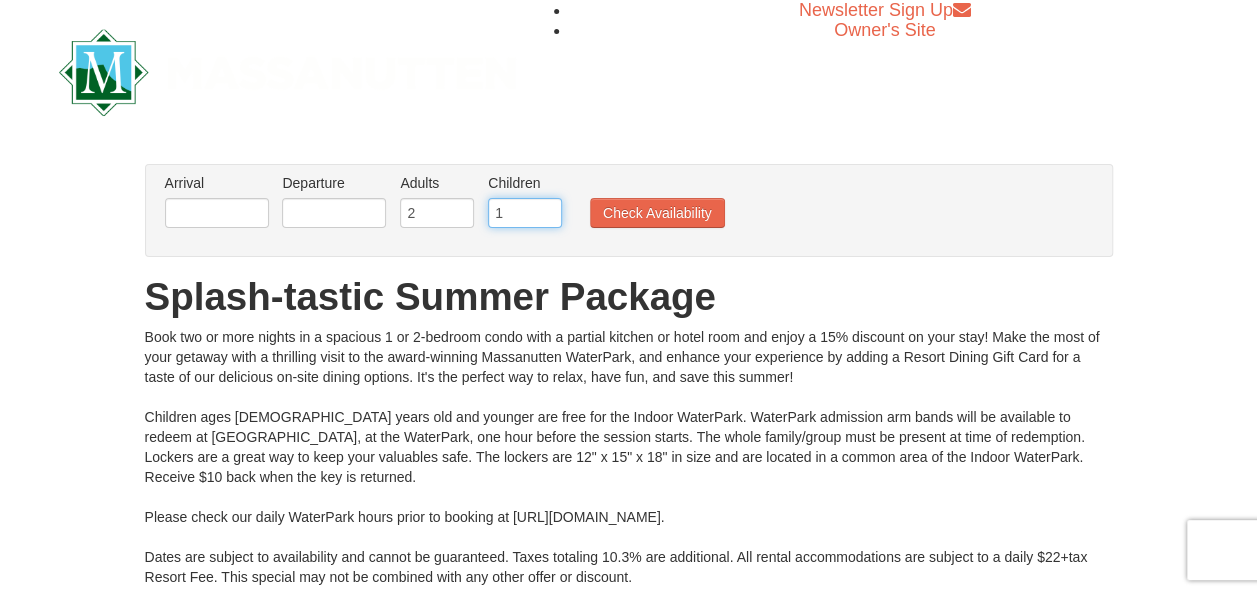 click on "1" at bounding box center (525, 213) 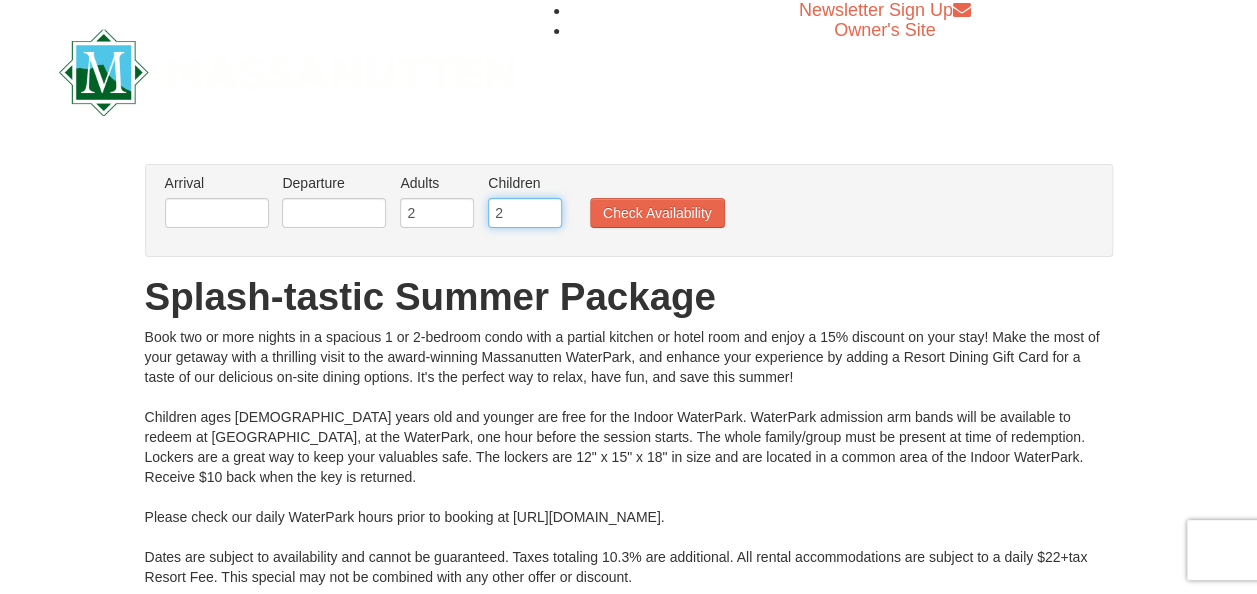 type on "2" 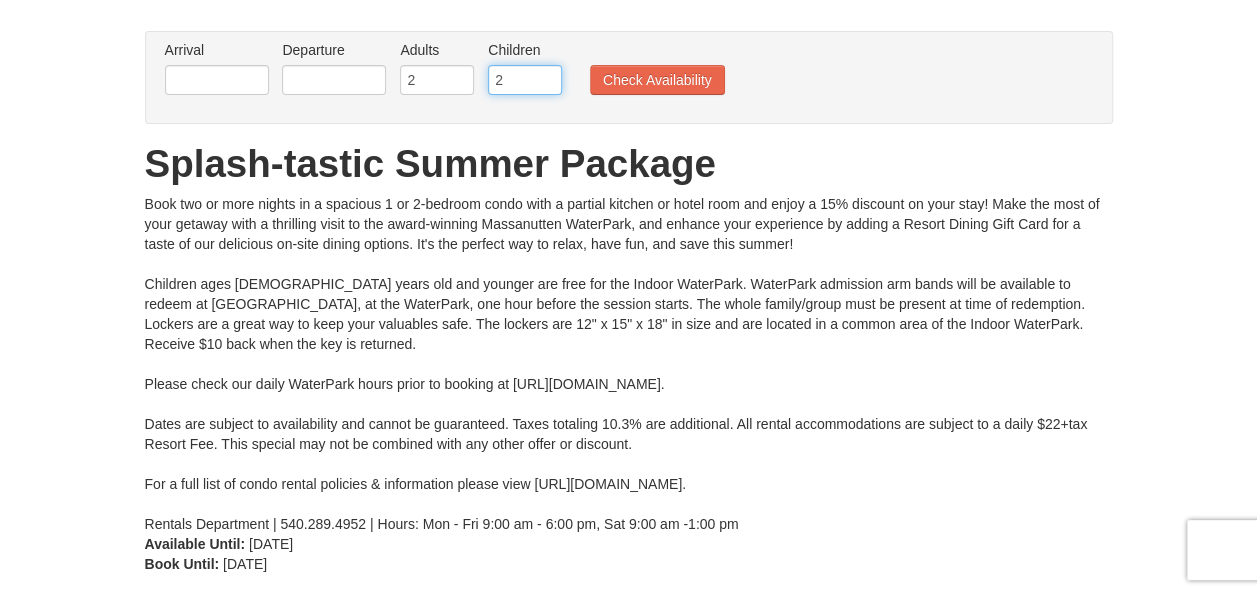 scroll, scrollTop: 134, scrollLeft: 0, axis: vertical 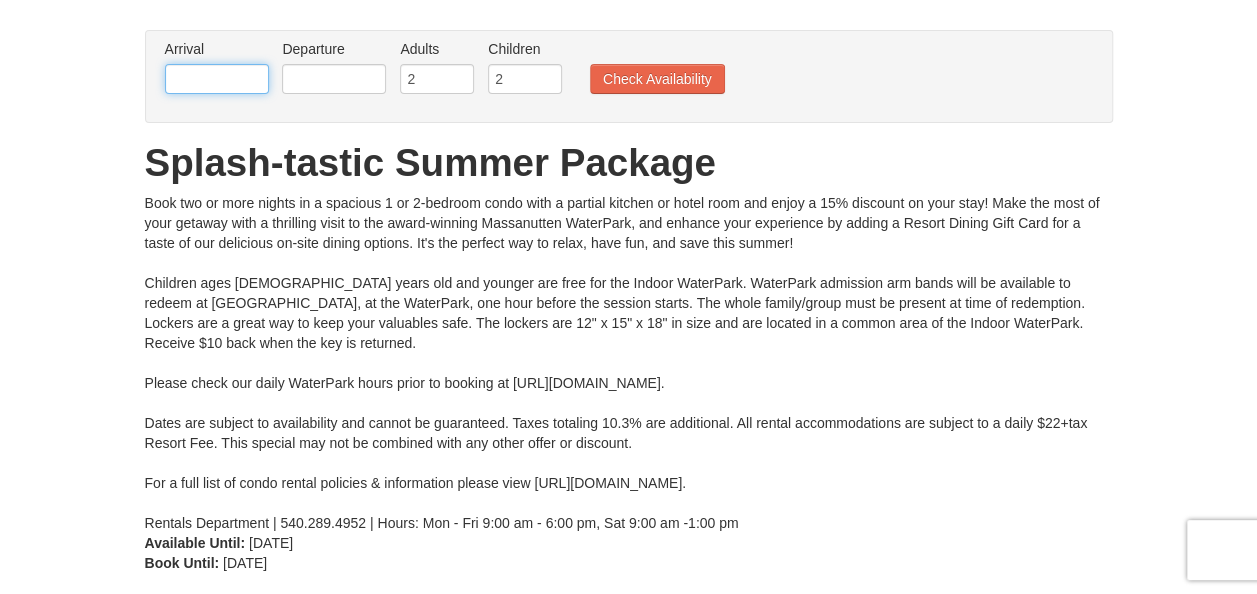 click at bounding box center (217, 79) 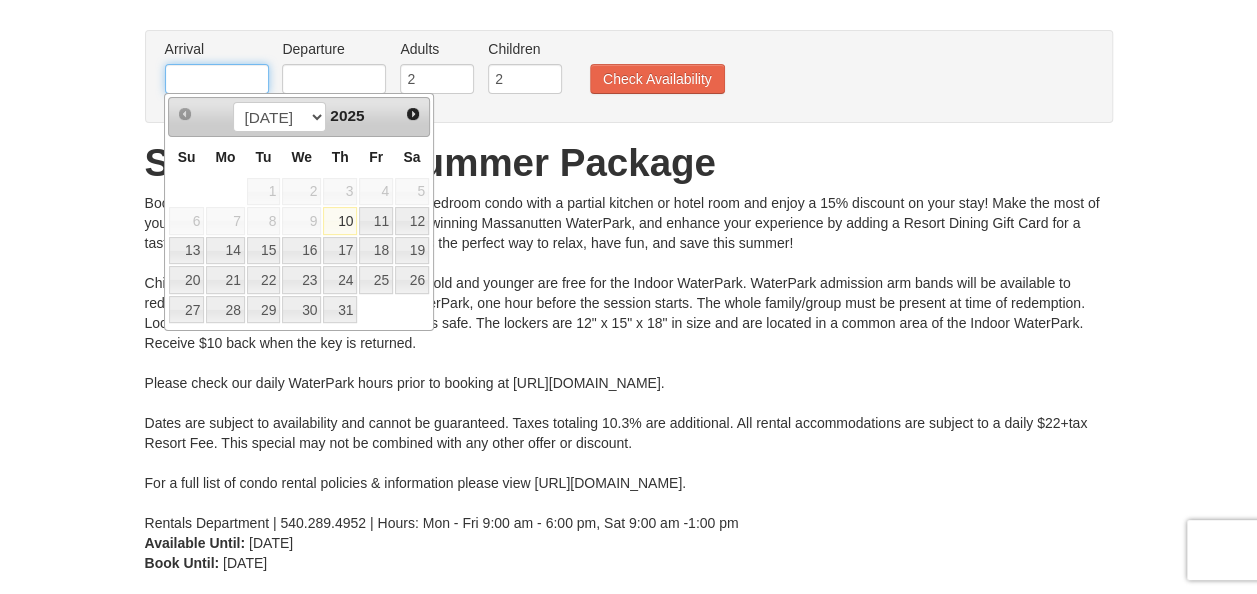 type on "[DATE]" 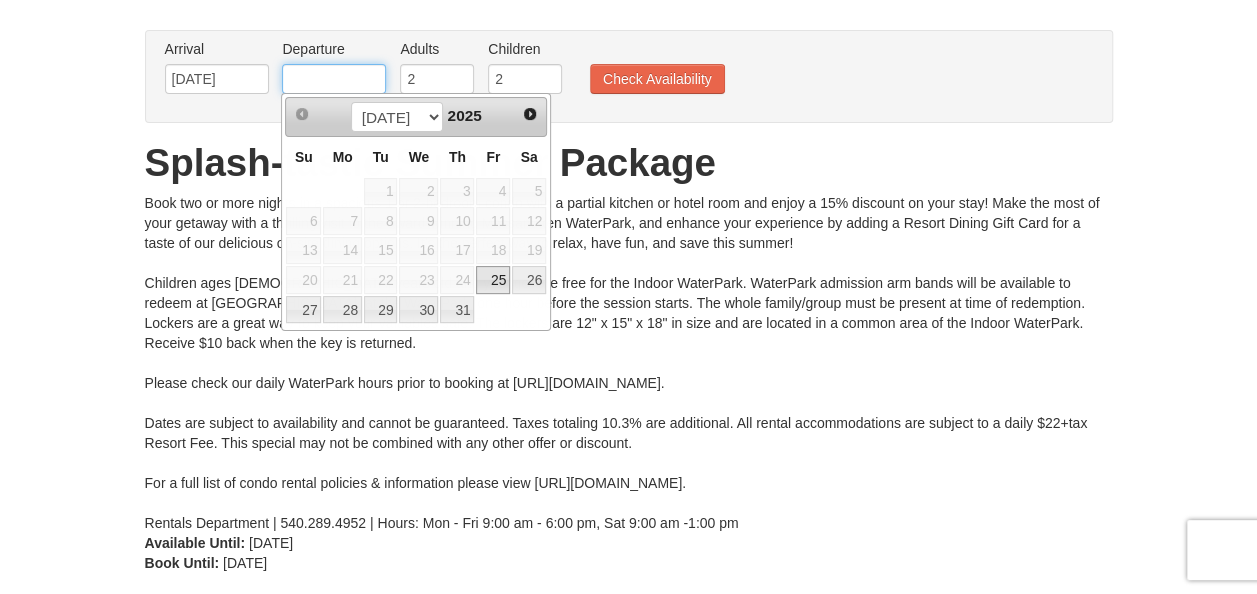 click at bounding box center (334, 79) 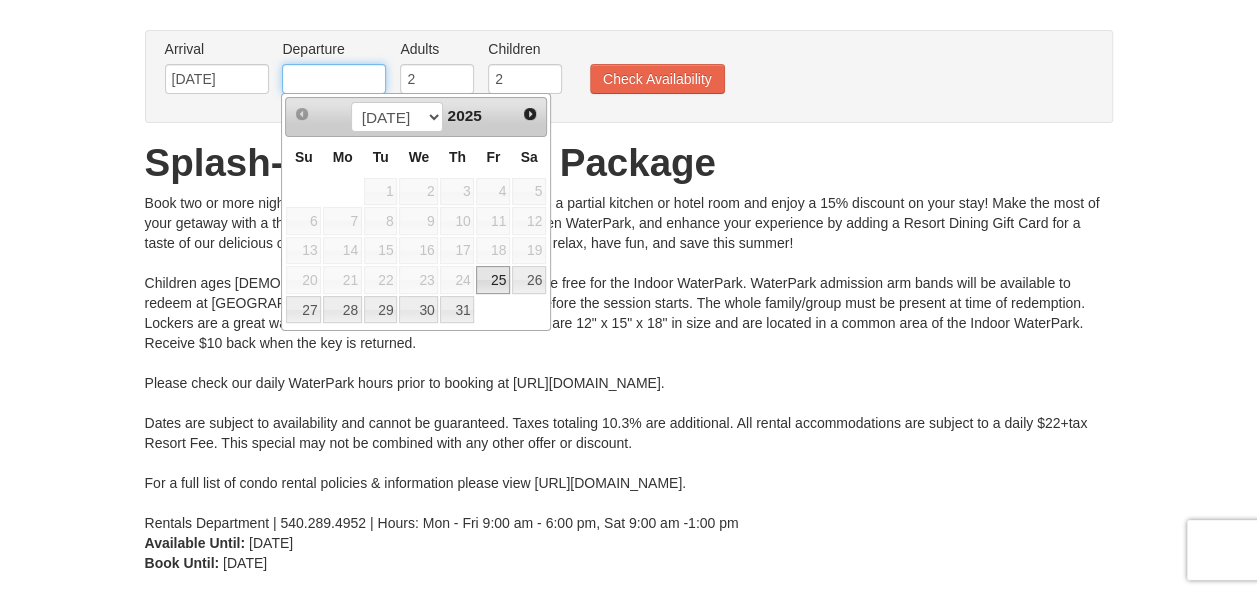 type on "[DATE]" 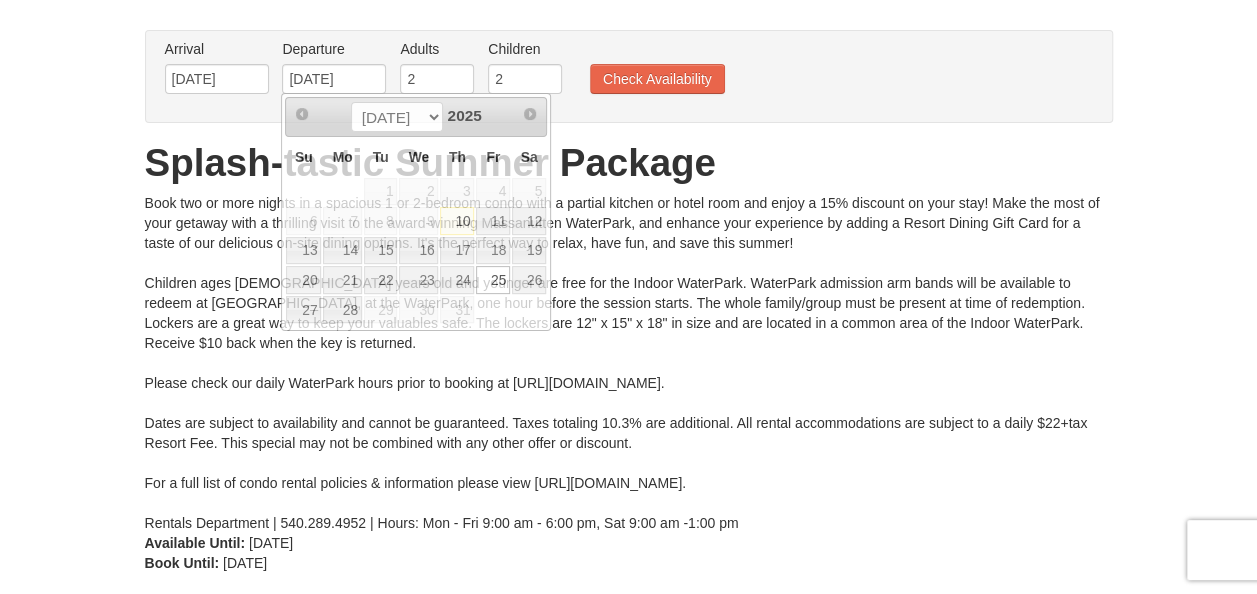 click on "From:
To:
Adults:
2
Children:
0
Change
Arrival Please format dates MM/DD/YYYY Please format dates MM/DD/YYYY
07/25/2025
Departure Please format dates MM/DD/YYYY Please format dates MM/DD/YYYY
07/28/2025
Adults Please format dates MM/DD/YYYY
2
Children 2" at bounding box center [629, 301] 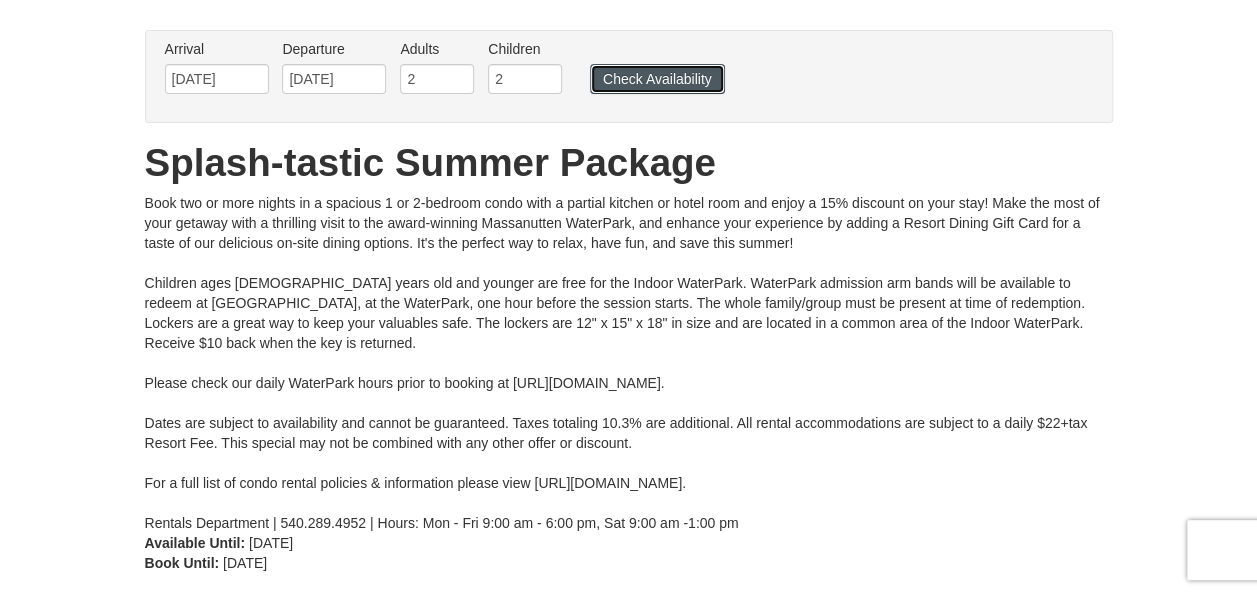 click on "Check Availability" at bounding box center [657, 79] 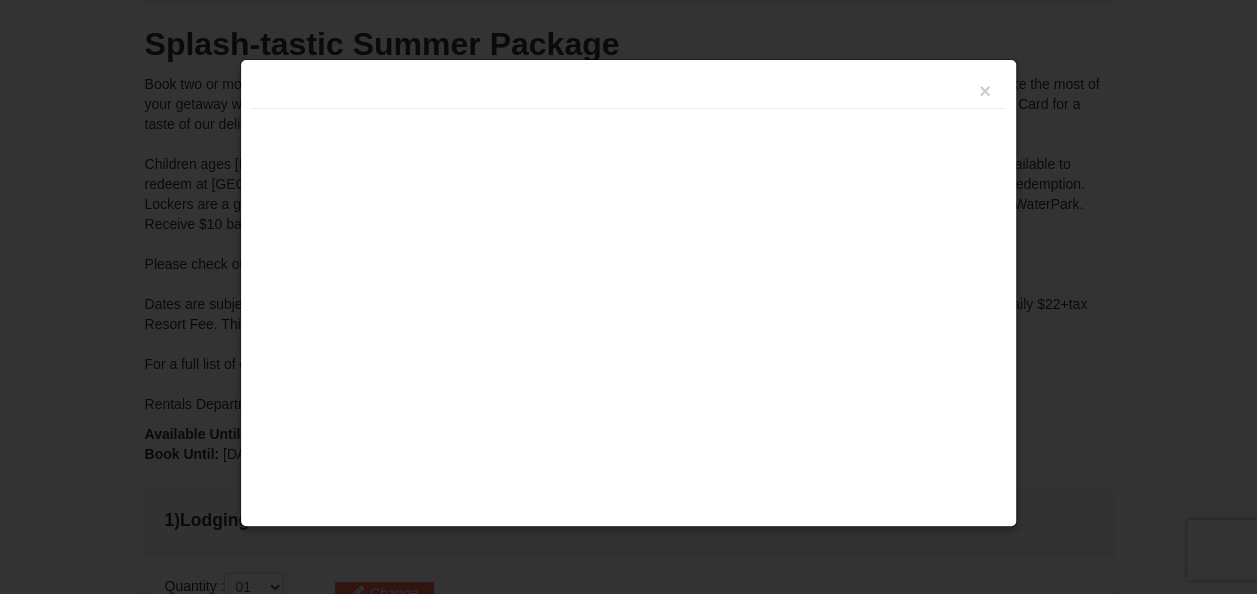 scroll, scrollTop: 728, scrollLeft: 0, axis: vertical 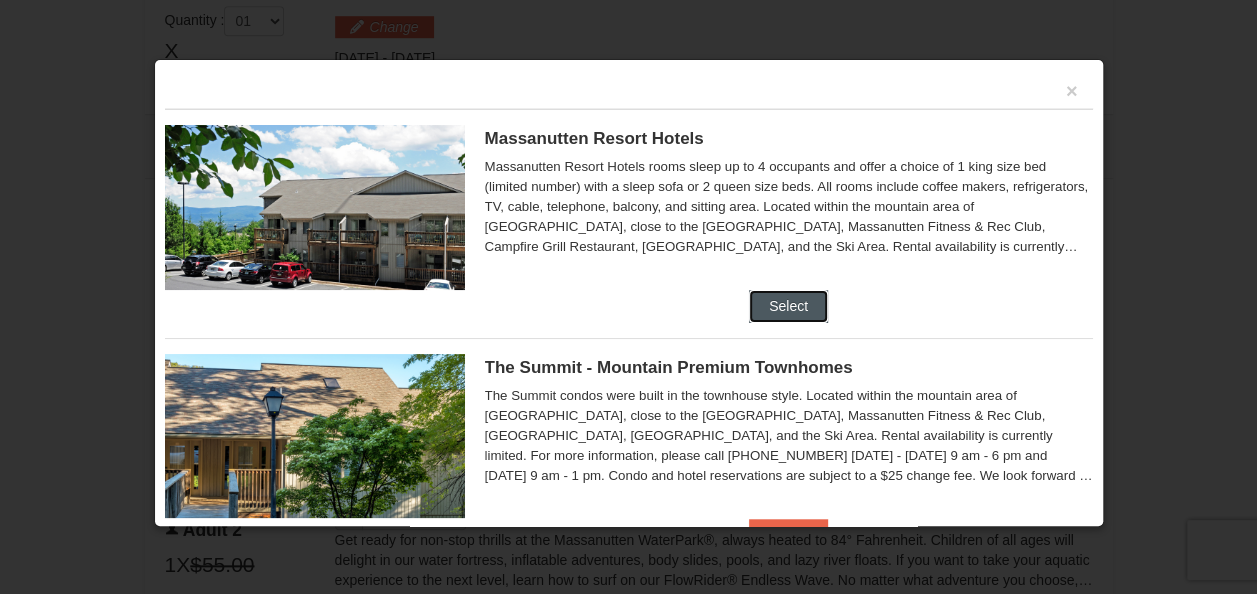click on "Select" at bounding box center [788, 306] 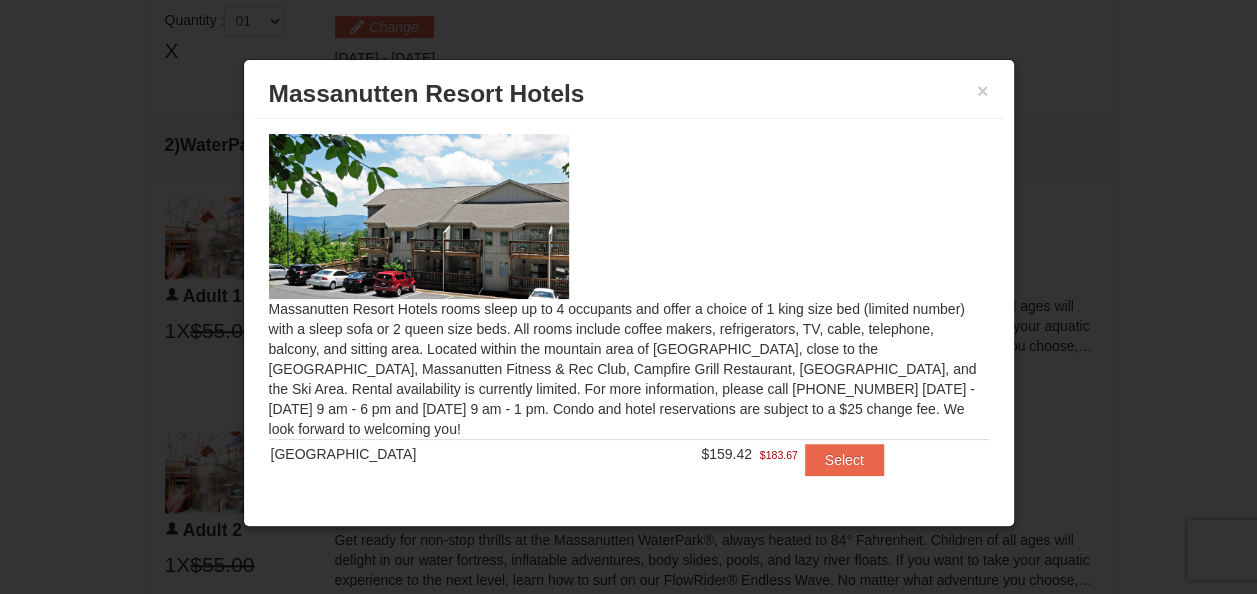 scroll, scrollTop: 23, scrollLeft: 0, axis: vertical 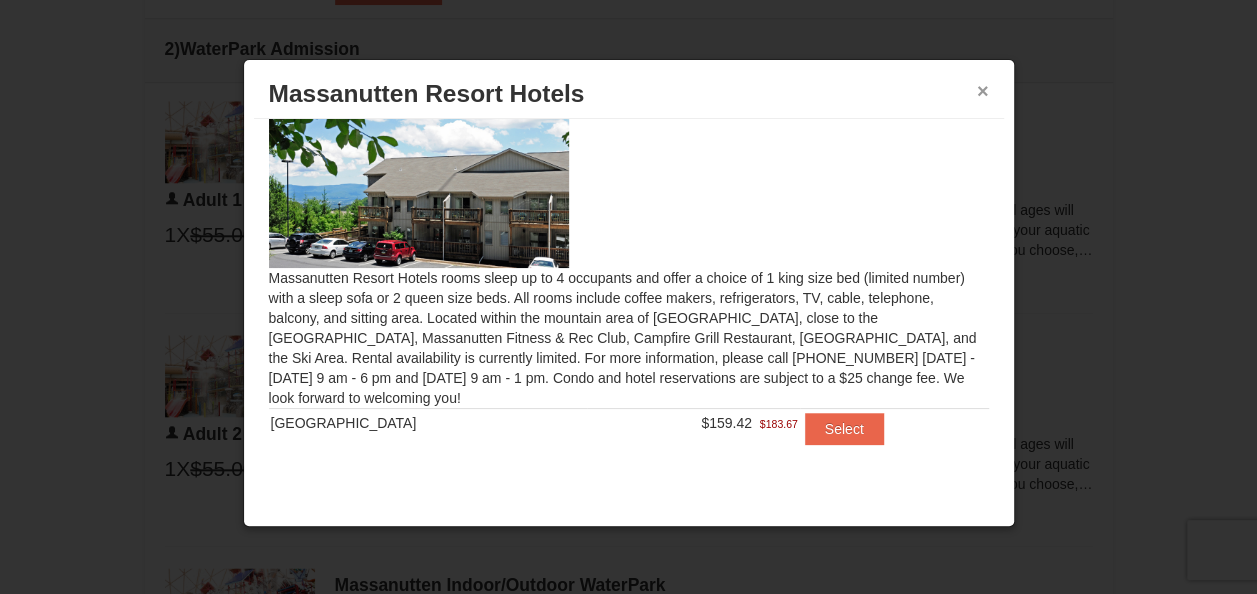 click on "×" at bounding box center (983, 91) 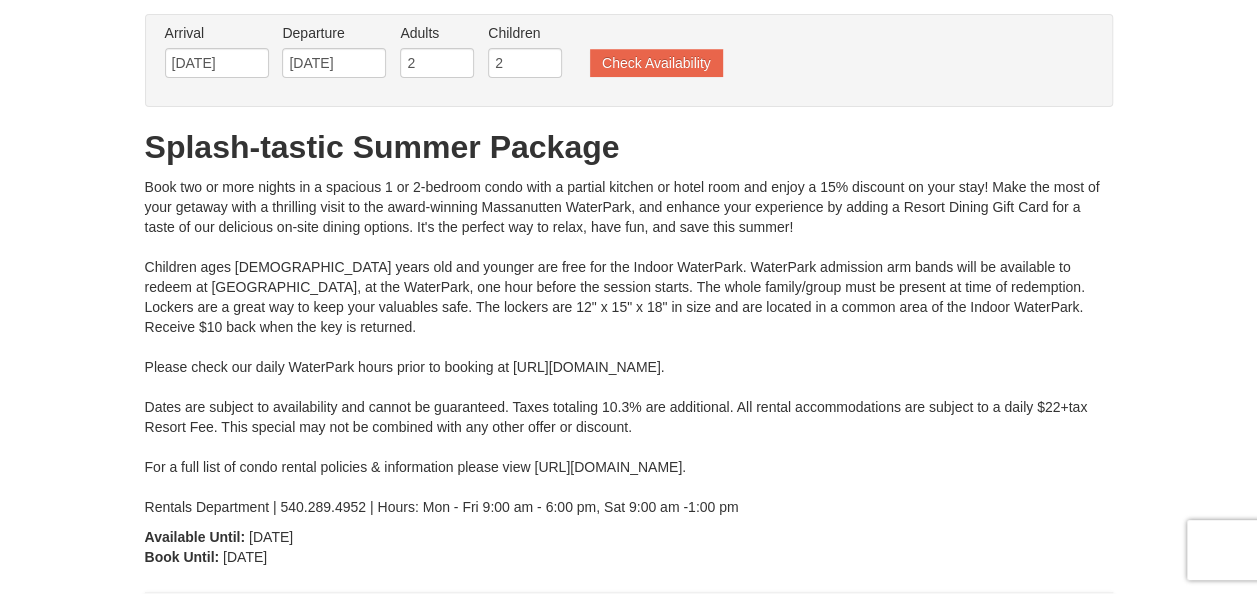 scroll, scrollTop: 0, scrollLeft: 0, axis: both 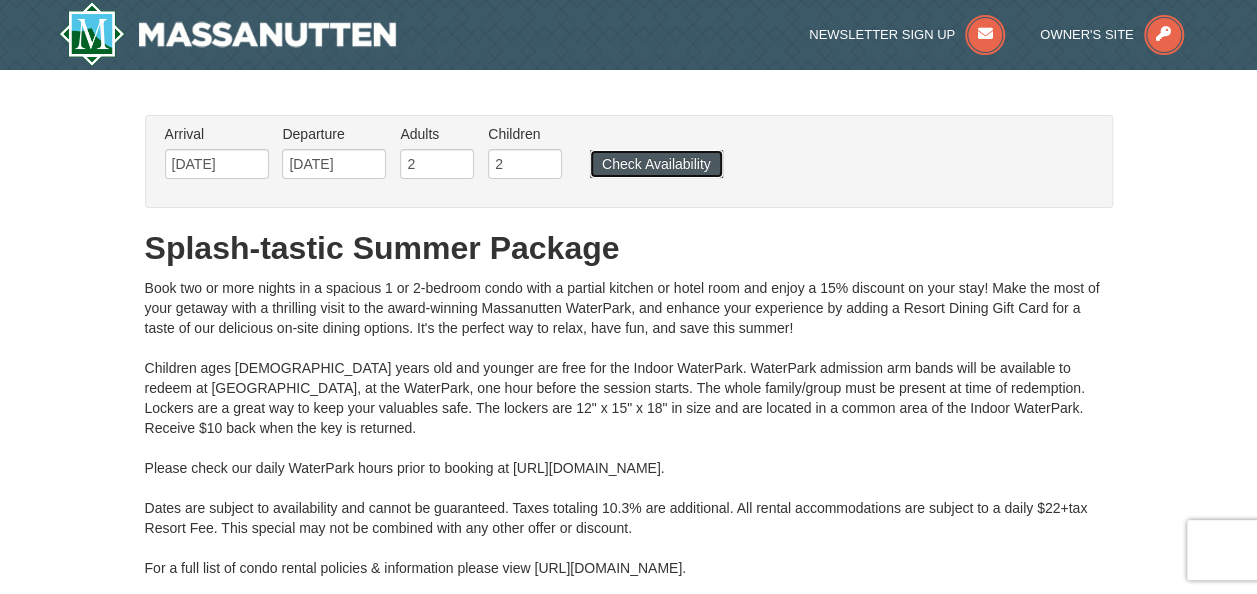 click on "Check Availability" at bounding box center [656, 164] 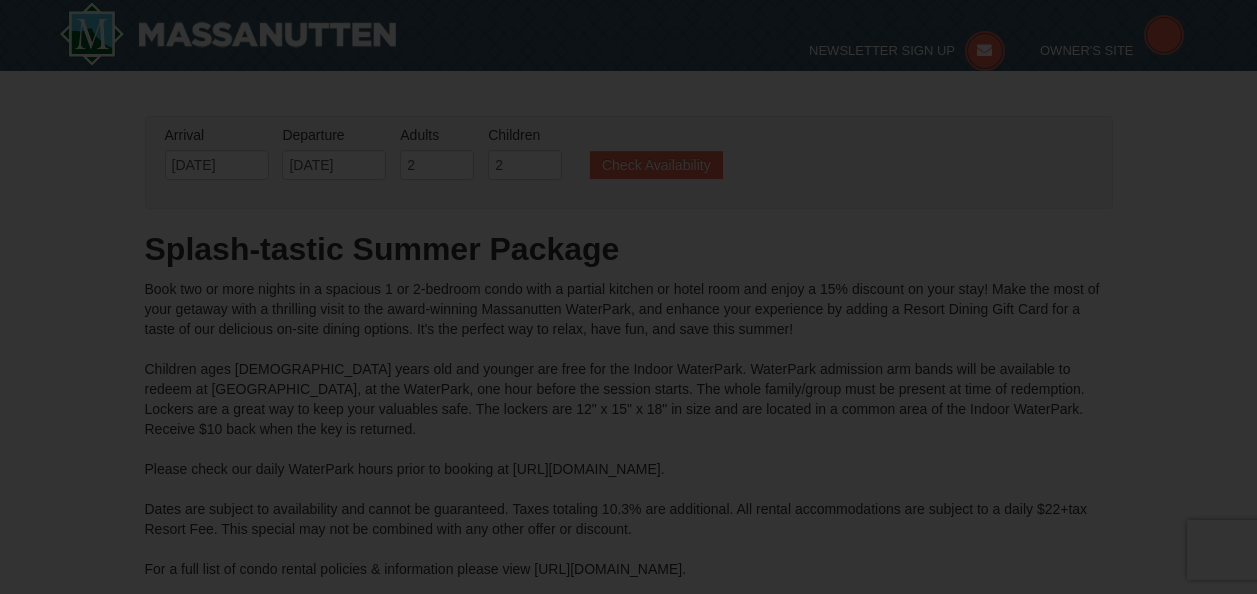 scroll, scrollTop: 234, scrollLeft: 0, axis: vertical 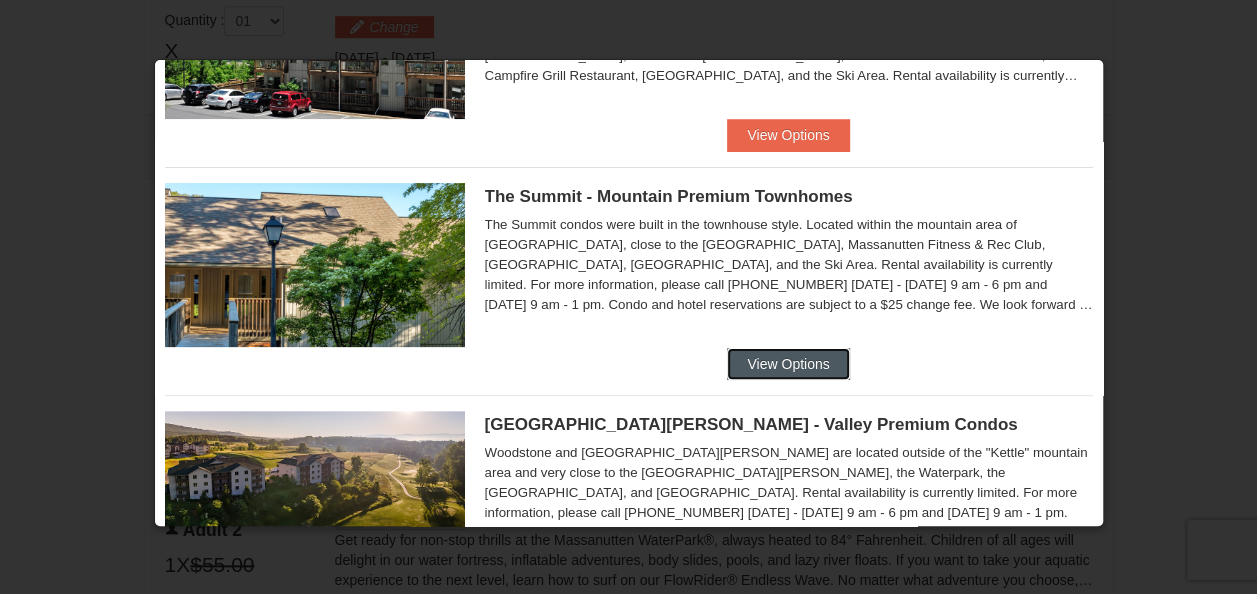 click on "View Options" at bounding box center [788, 364] 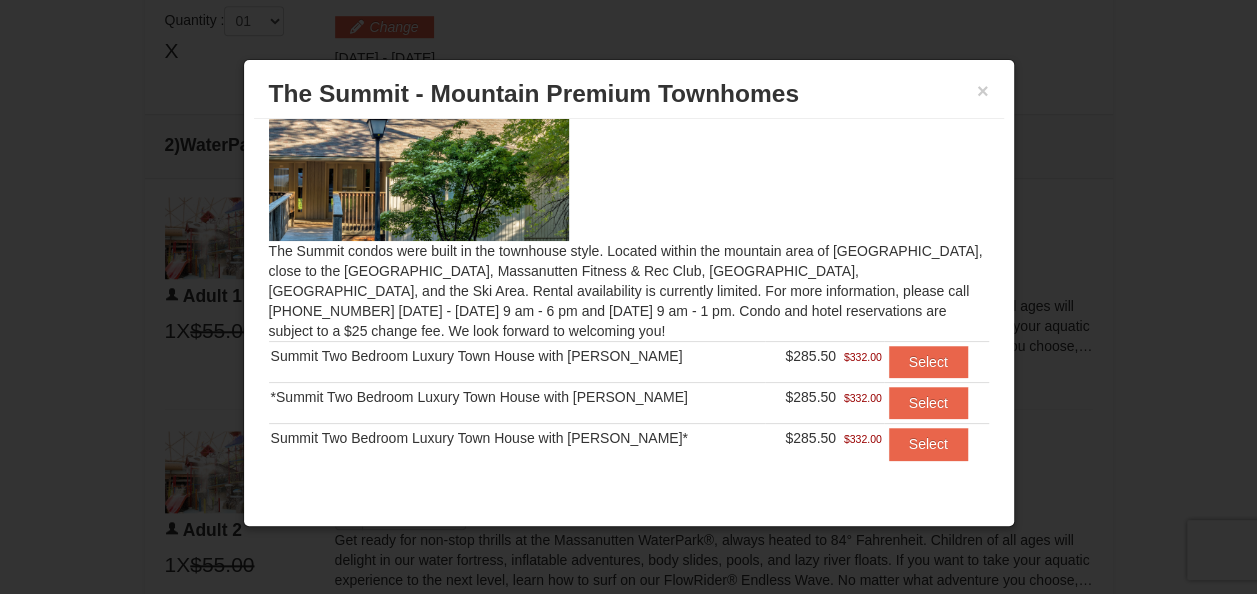 scroll, scrollTop: 73, scrollLeft: 0, axis: vertical 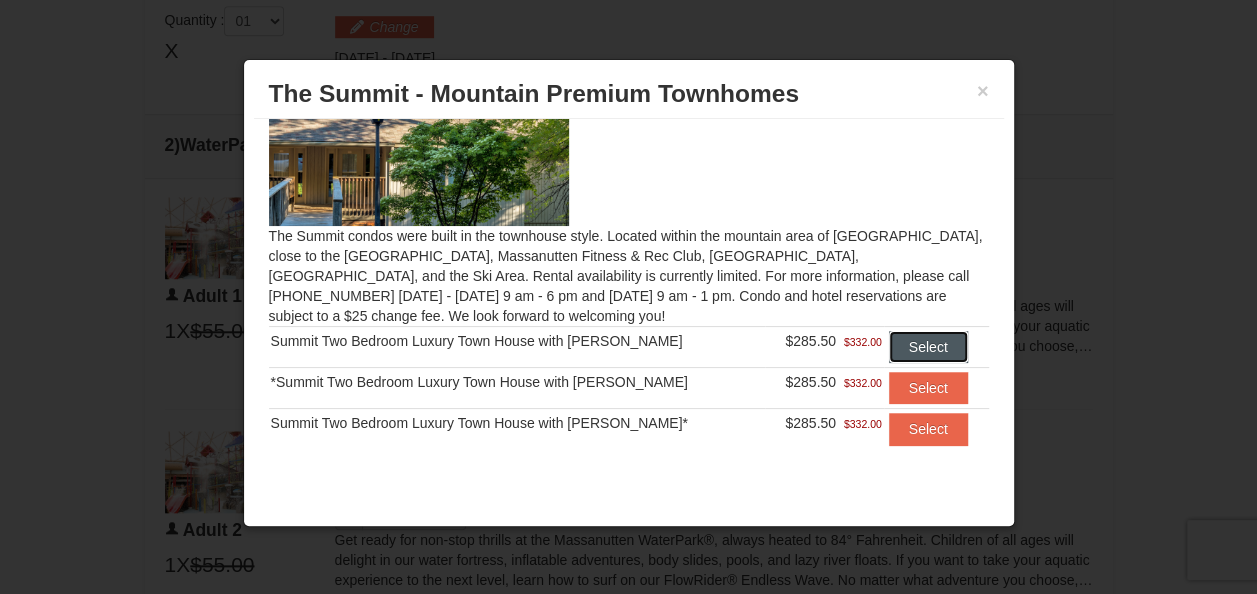 click on "Select" at bounding box center (928, 347) 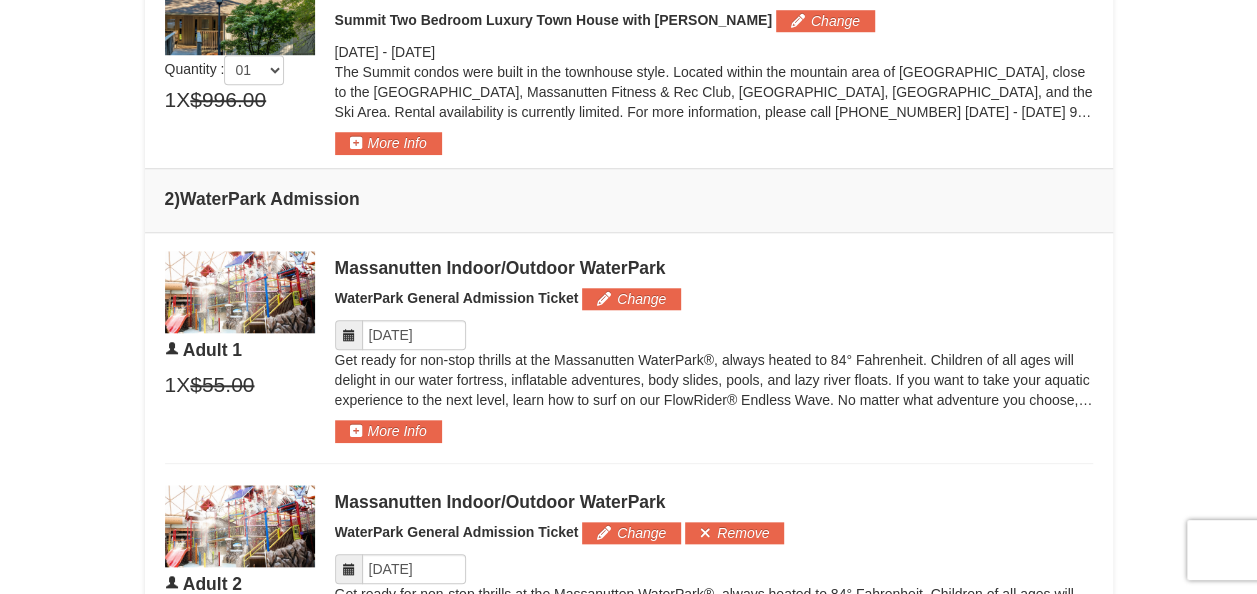 scroll, scrollTop: 809, scrollLeft: 0, axis: vertical 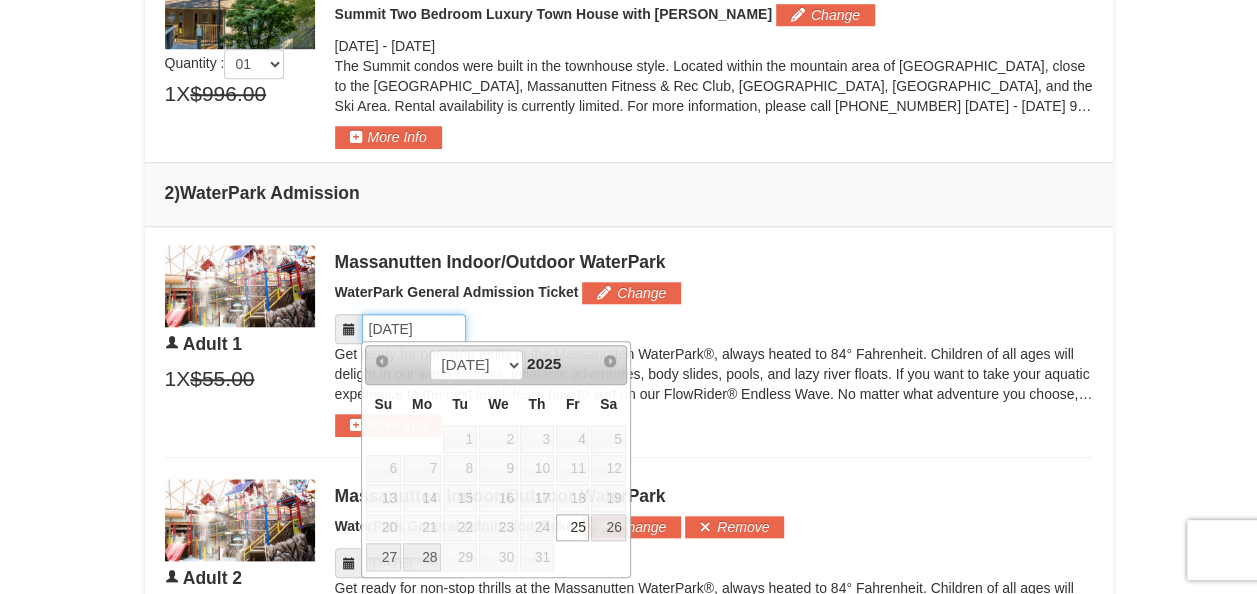 click on "Please format dates MM/DD/YYYY" at bounding box center (414, 329) 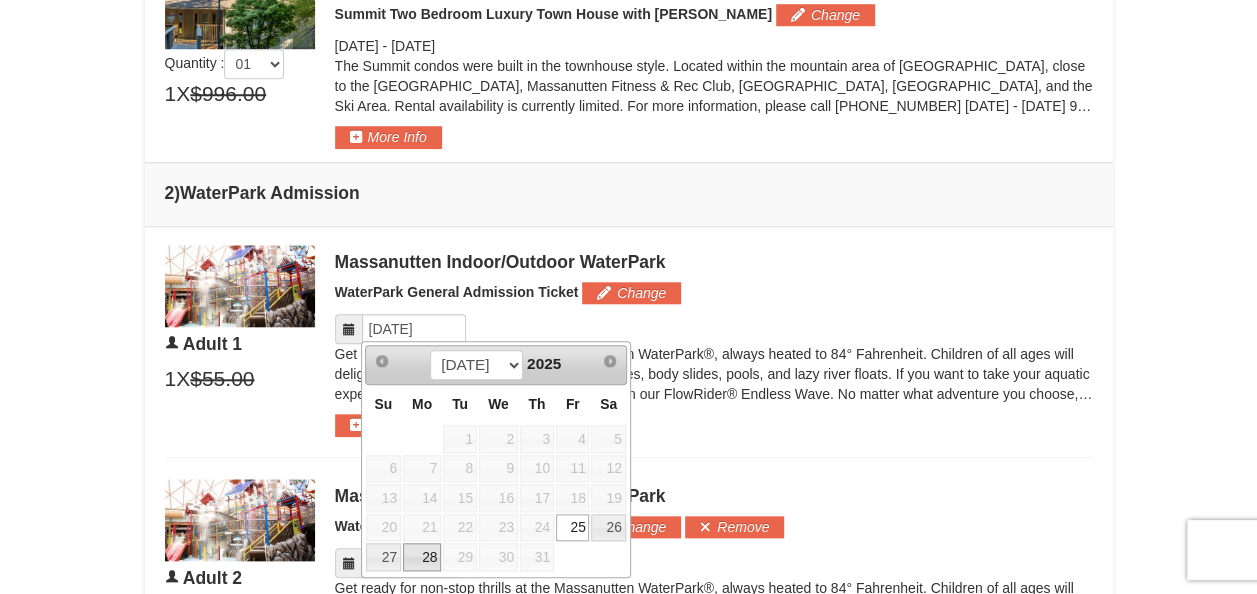 click on "28" at bounding box center (422, 557) 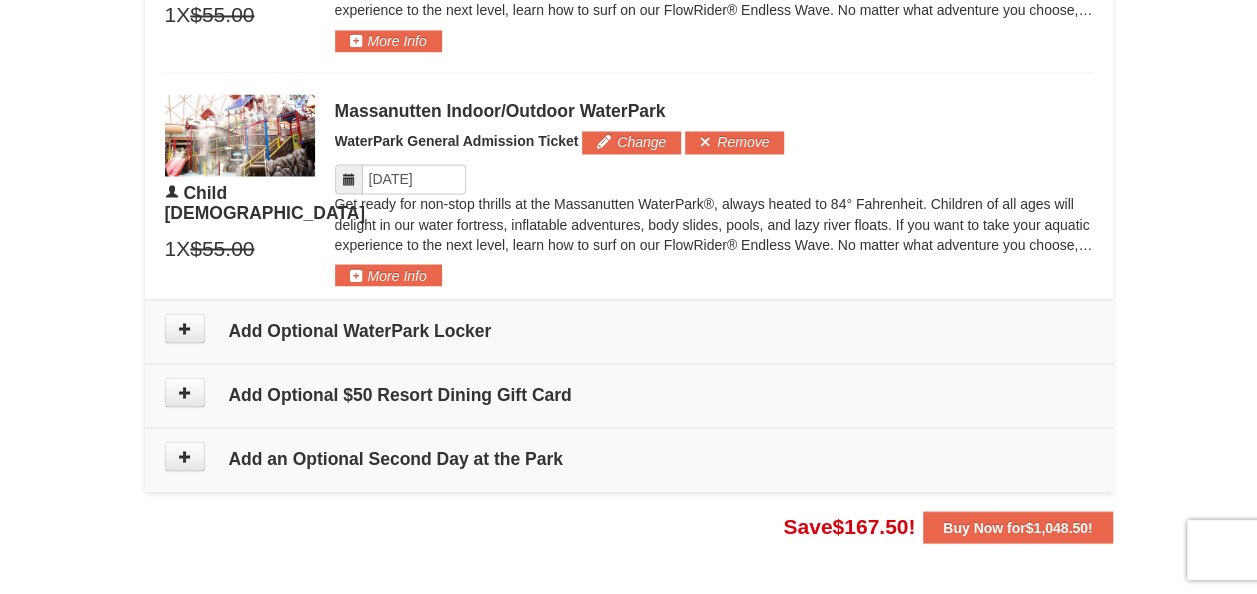 scroll, scrollTop: 1664, scrollLeft: 0, axis: vertical 